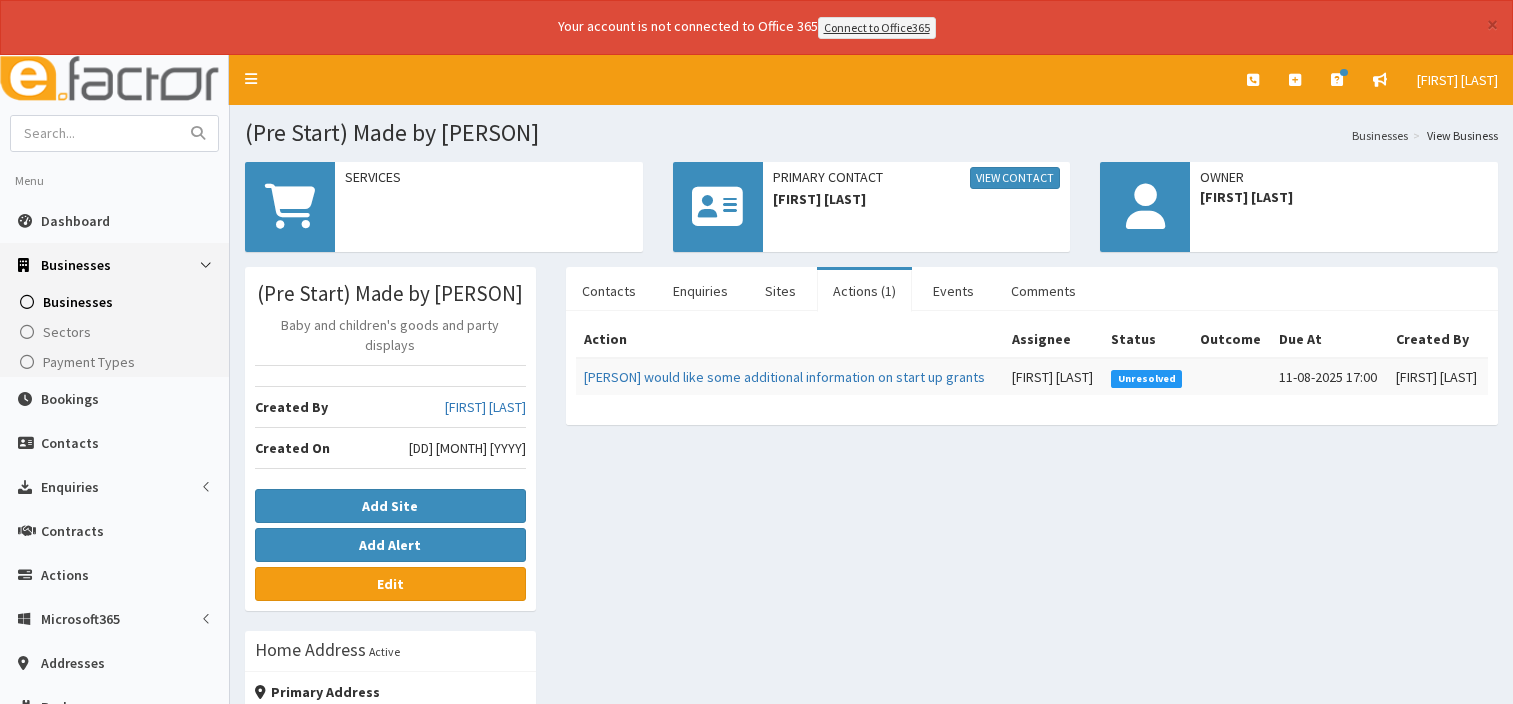scroll, scrollTop: 0, scrollLeft: 0, axis: both 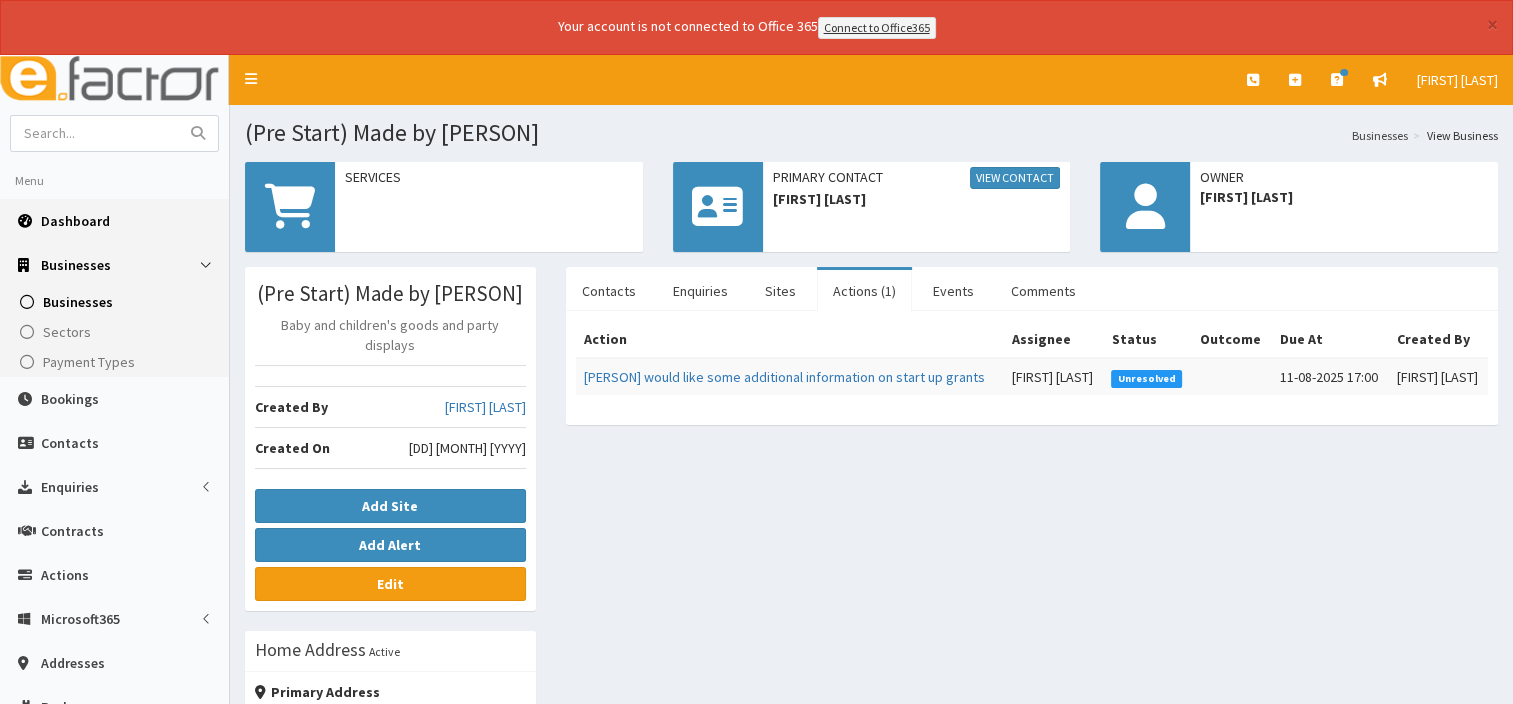 click on "Dashboard" at bounding box center (114, 221) 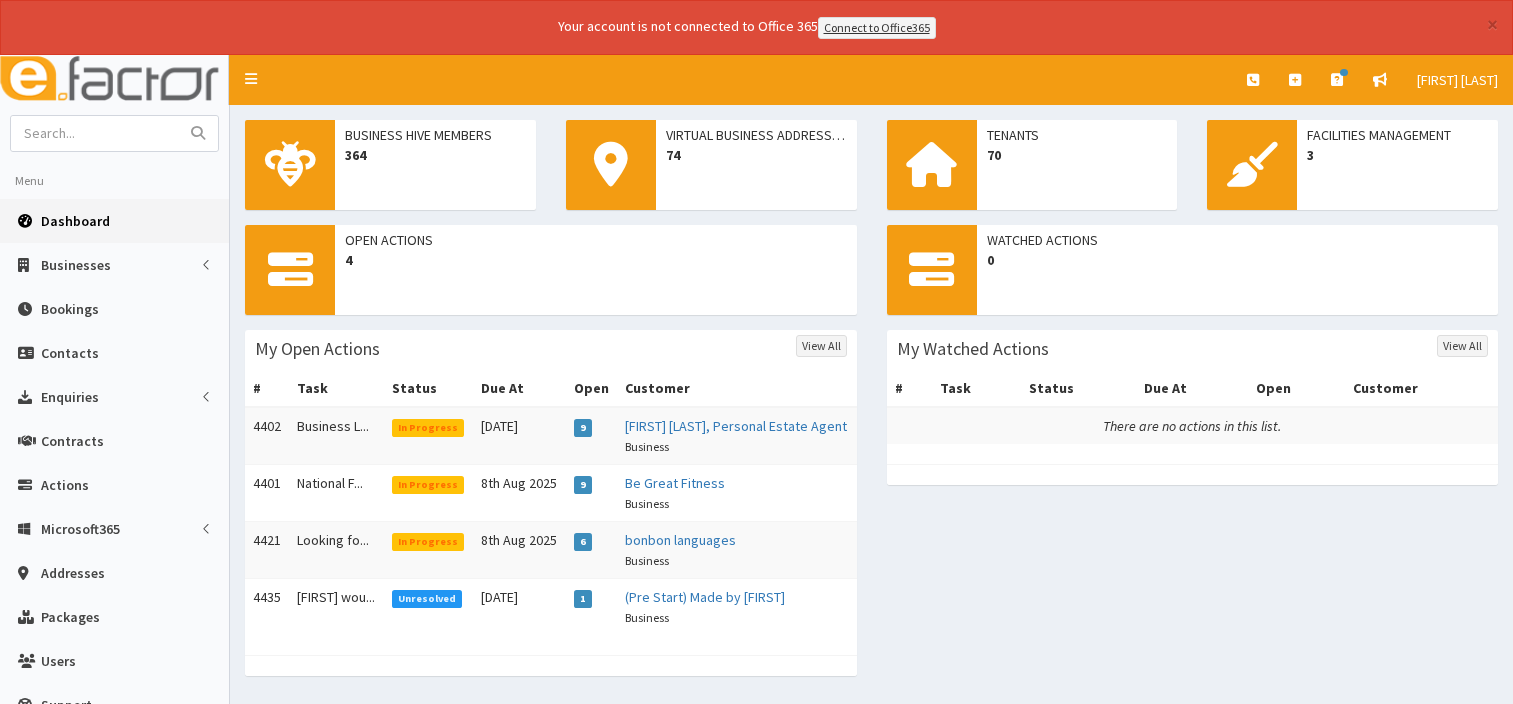 scroll, scrollTop: 0, scrollLeft: 0, axis: both 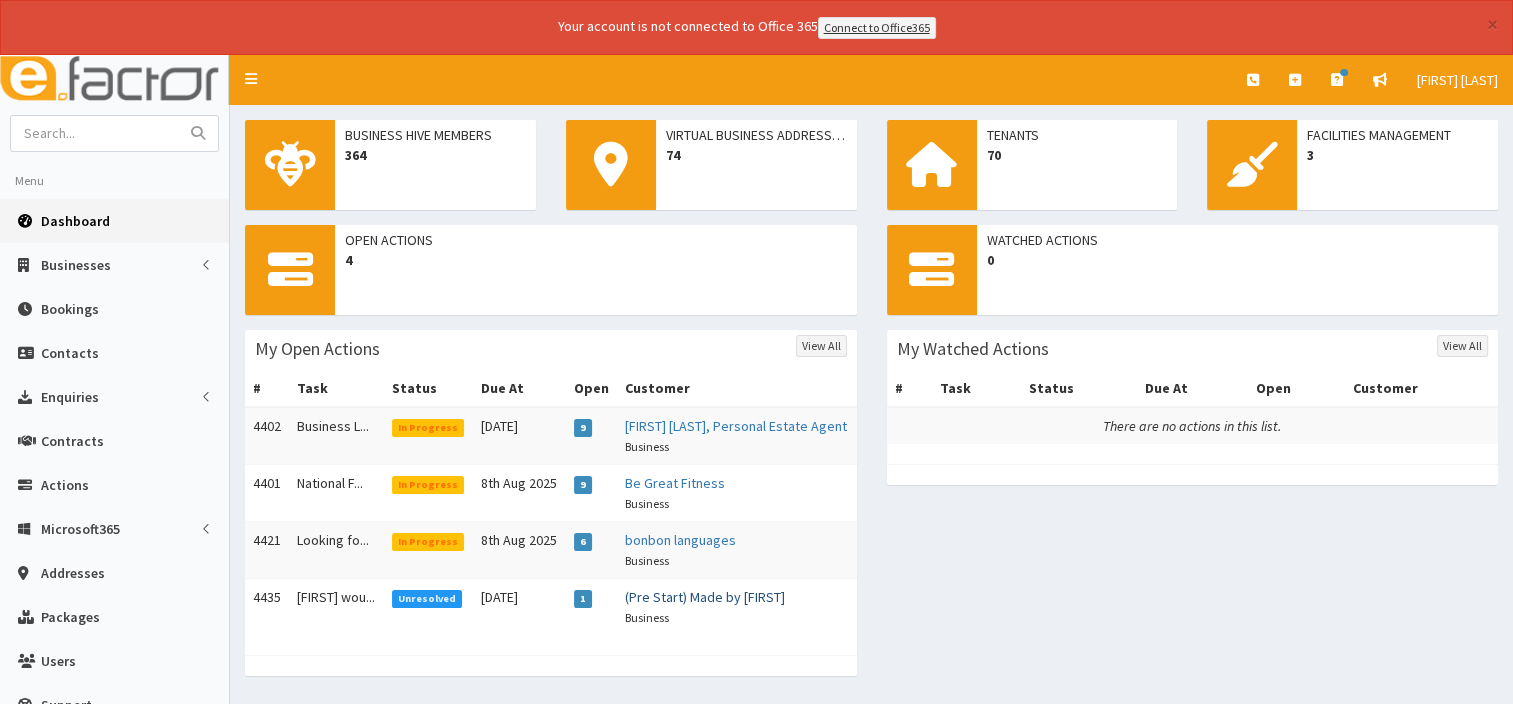 click on "(Pre Start) Made by [FIRST]" at bounding box center (705, 597) 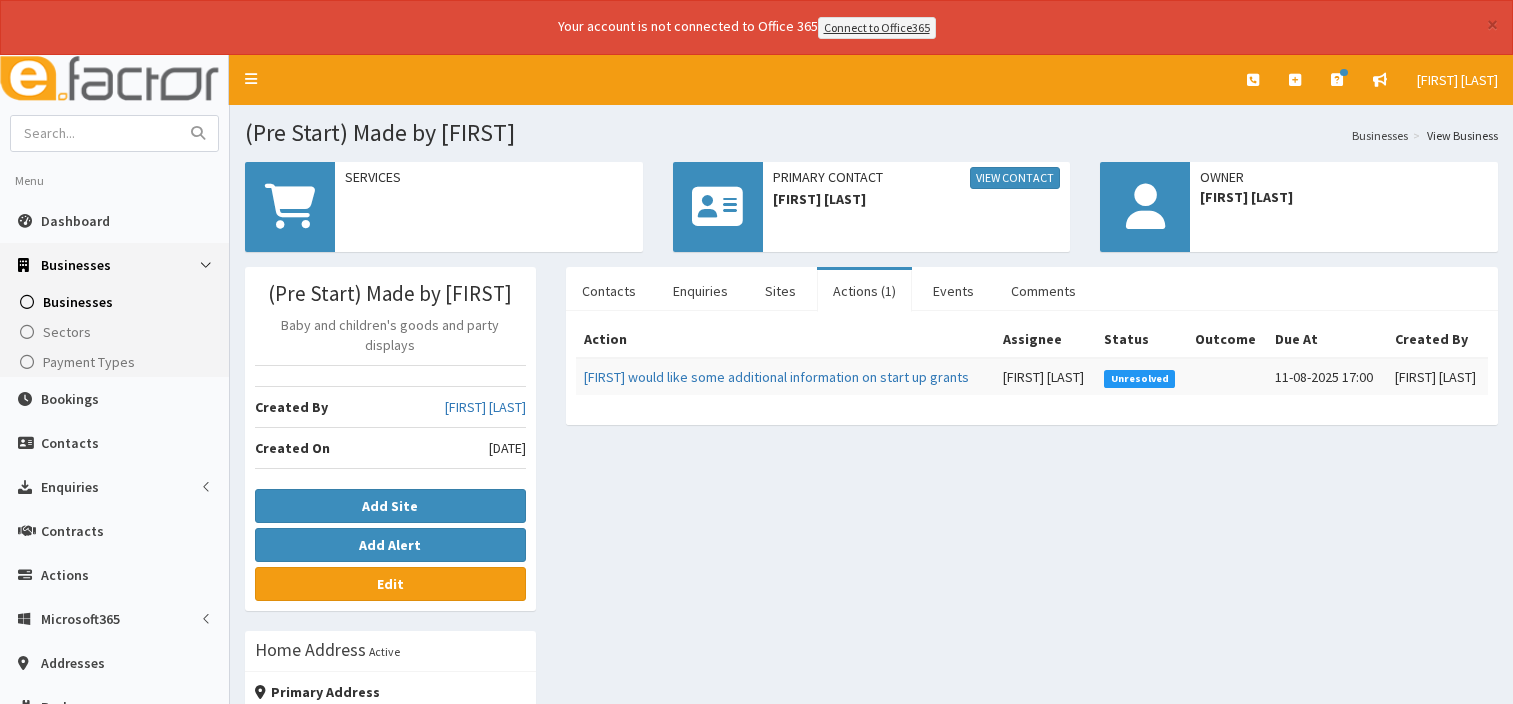 scroll, scrollTop: 0, scrollLeft: 0, axis: both 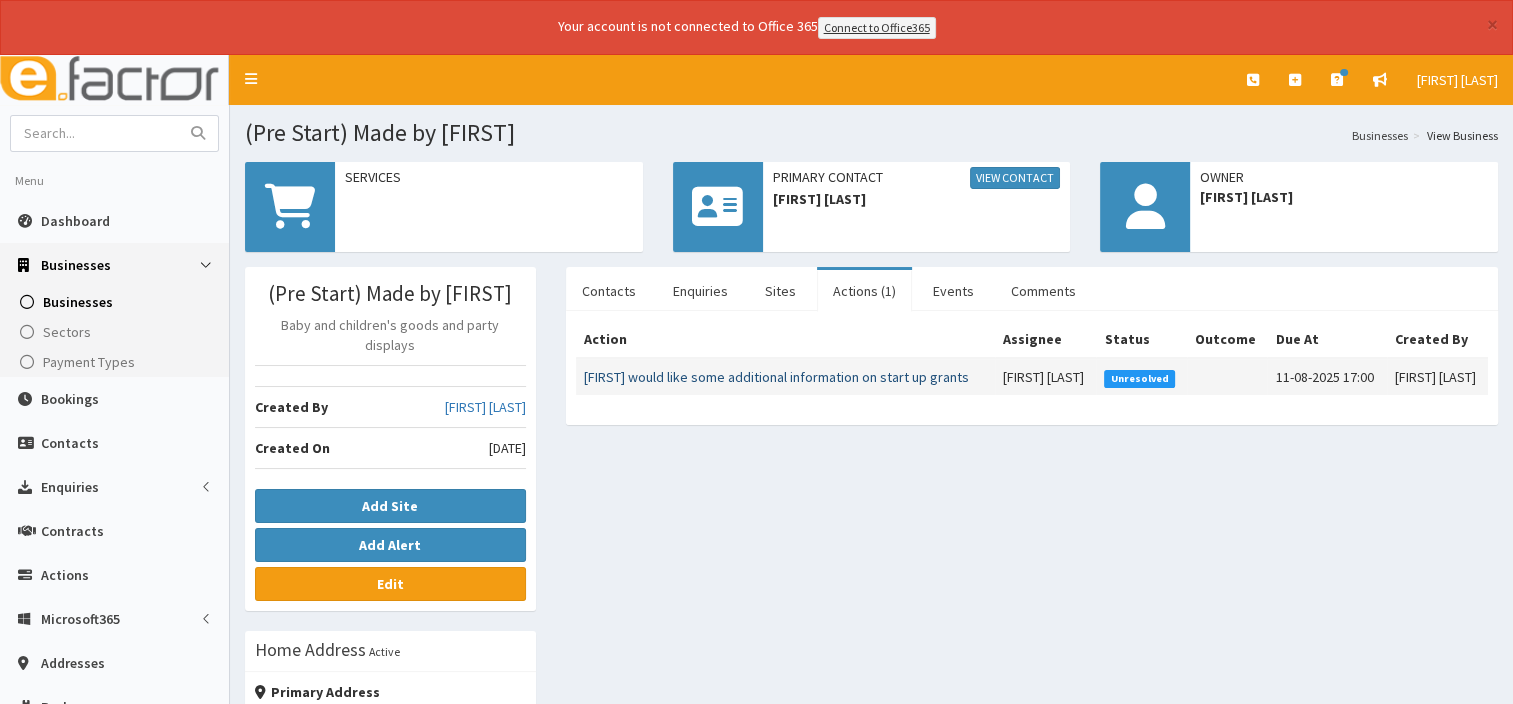 click on "Miriam would like some additional information on start up grants" at bounding box center (776, 377) 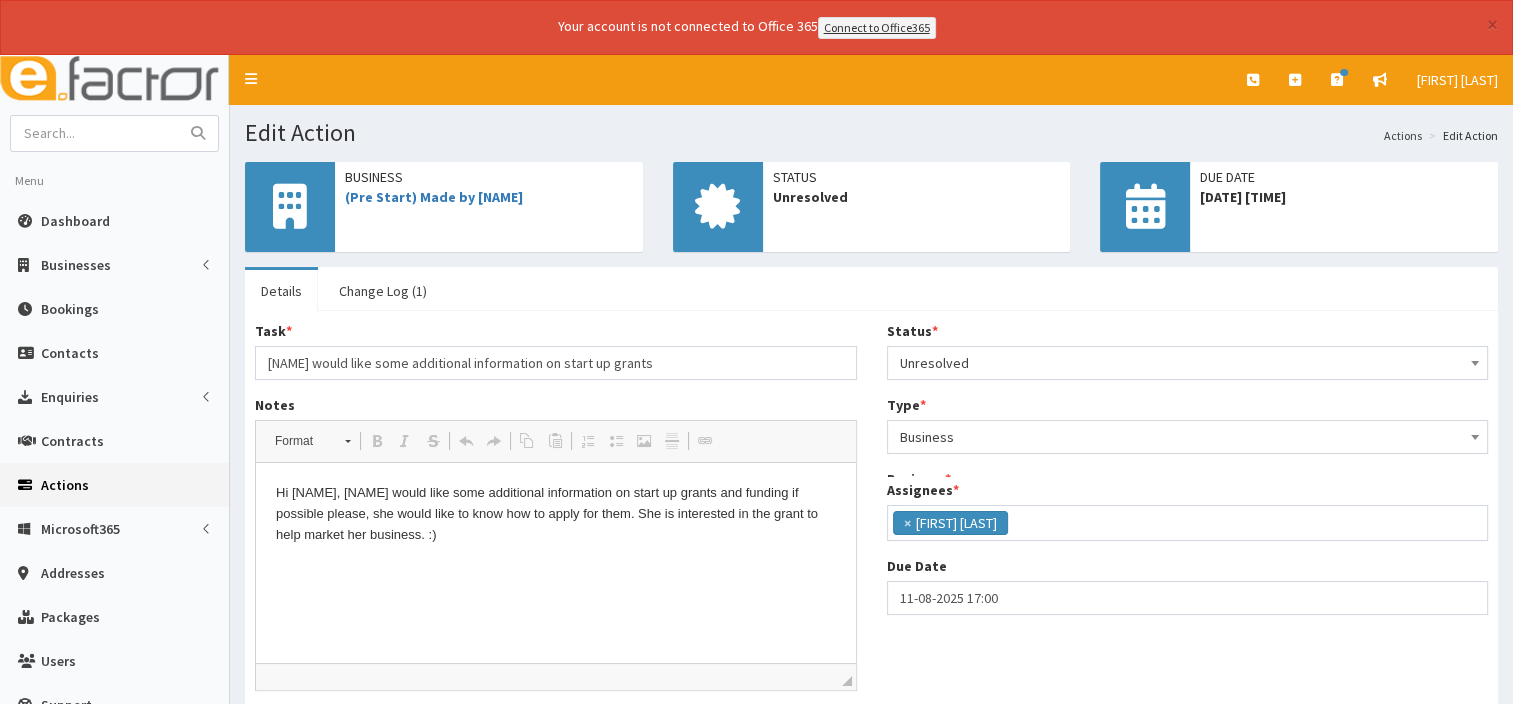 scroll, scrollTop: 0, scrollLeft: 0, axis: both 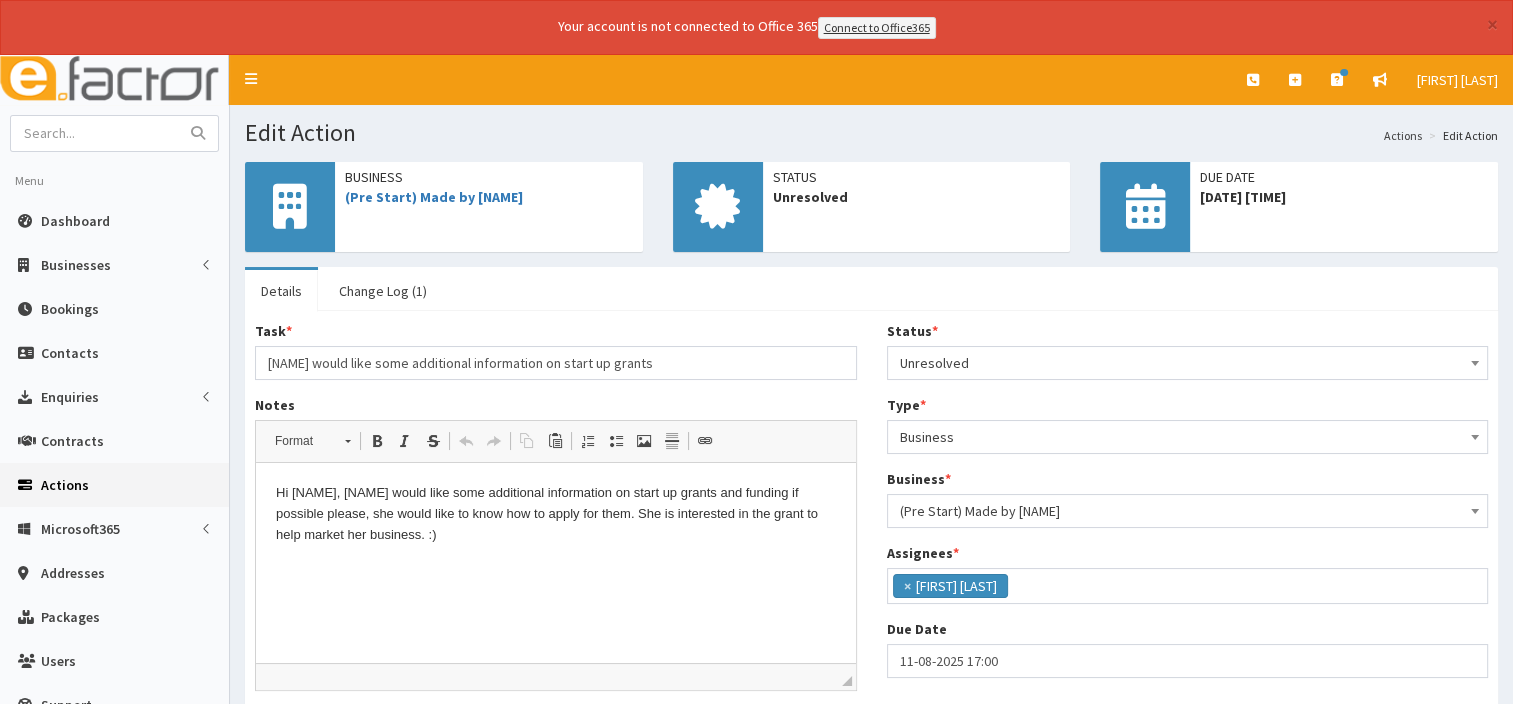 click at bounding box center (1475, 361) 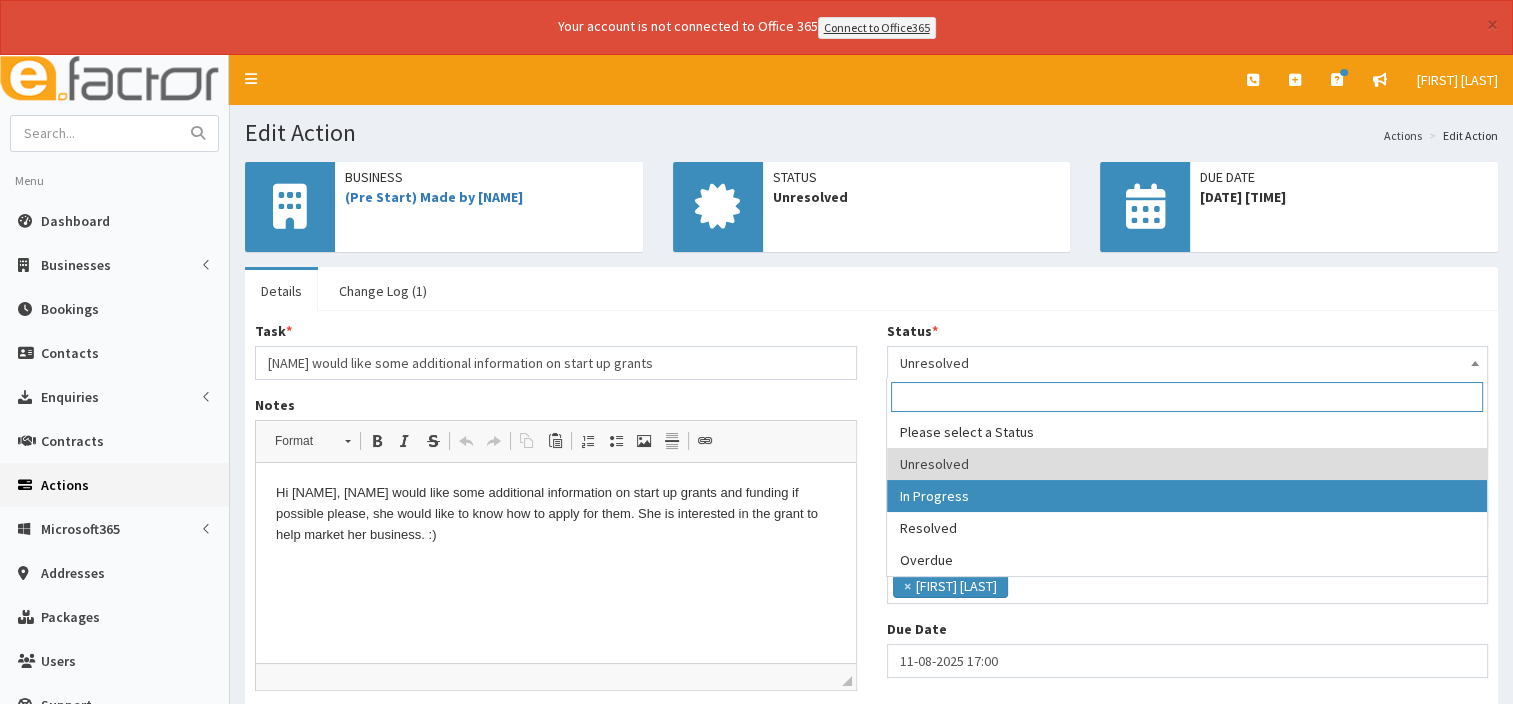 select on "2" 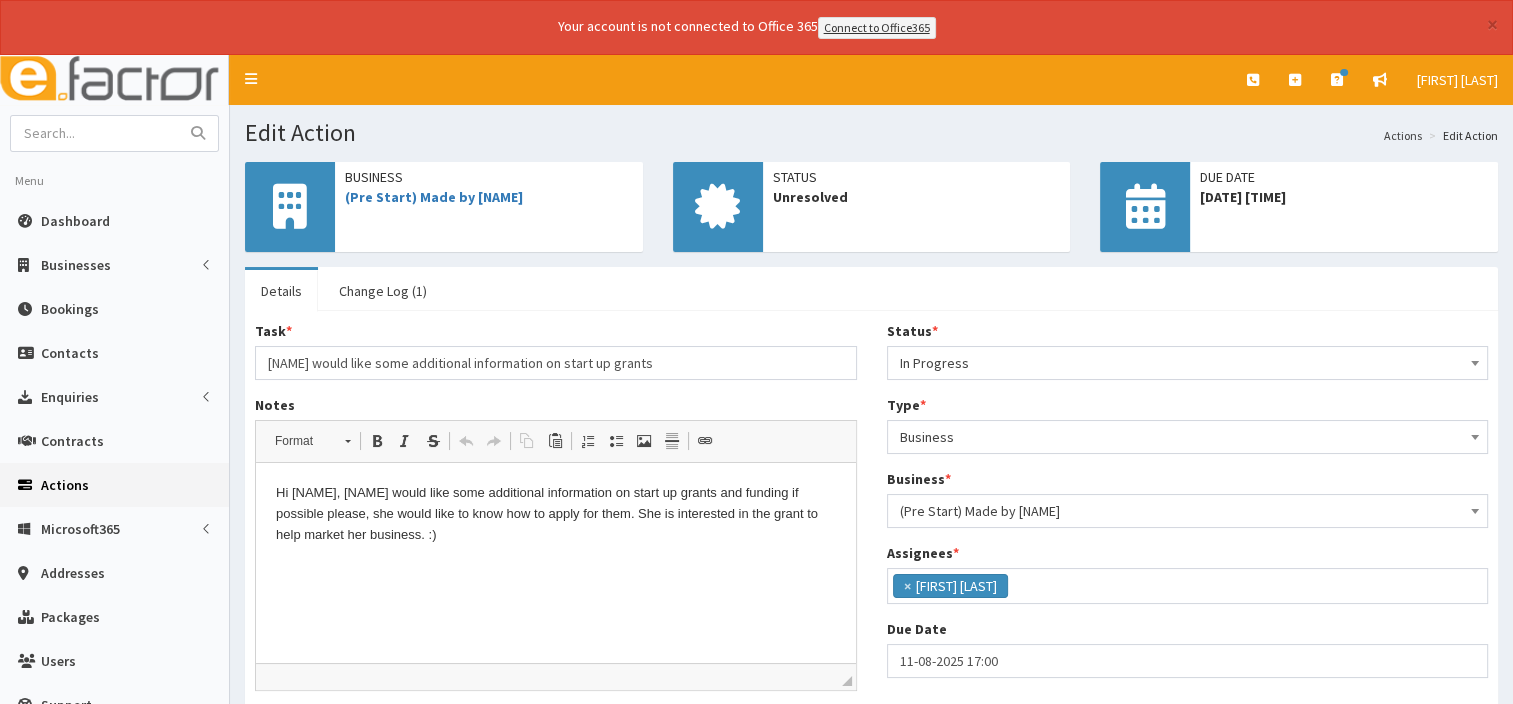 click on "Hi Gina, Miriam would like some additional information on start up grants and funding if possible please, she would like to know how to apply for them. She is interested in the grant to help market her business. :)" at bounding box center (556, 514) 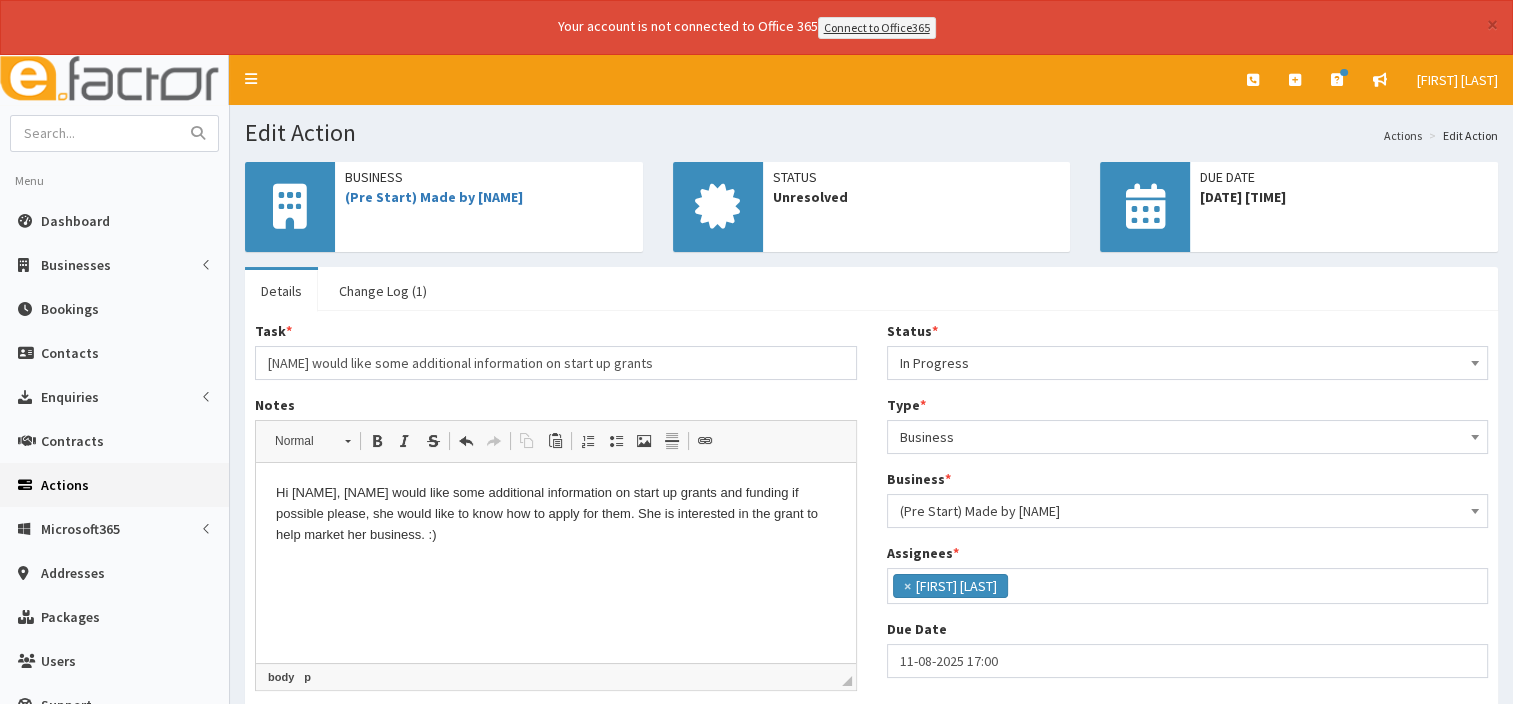 type 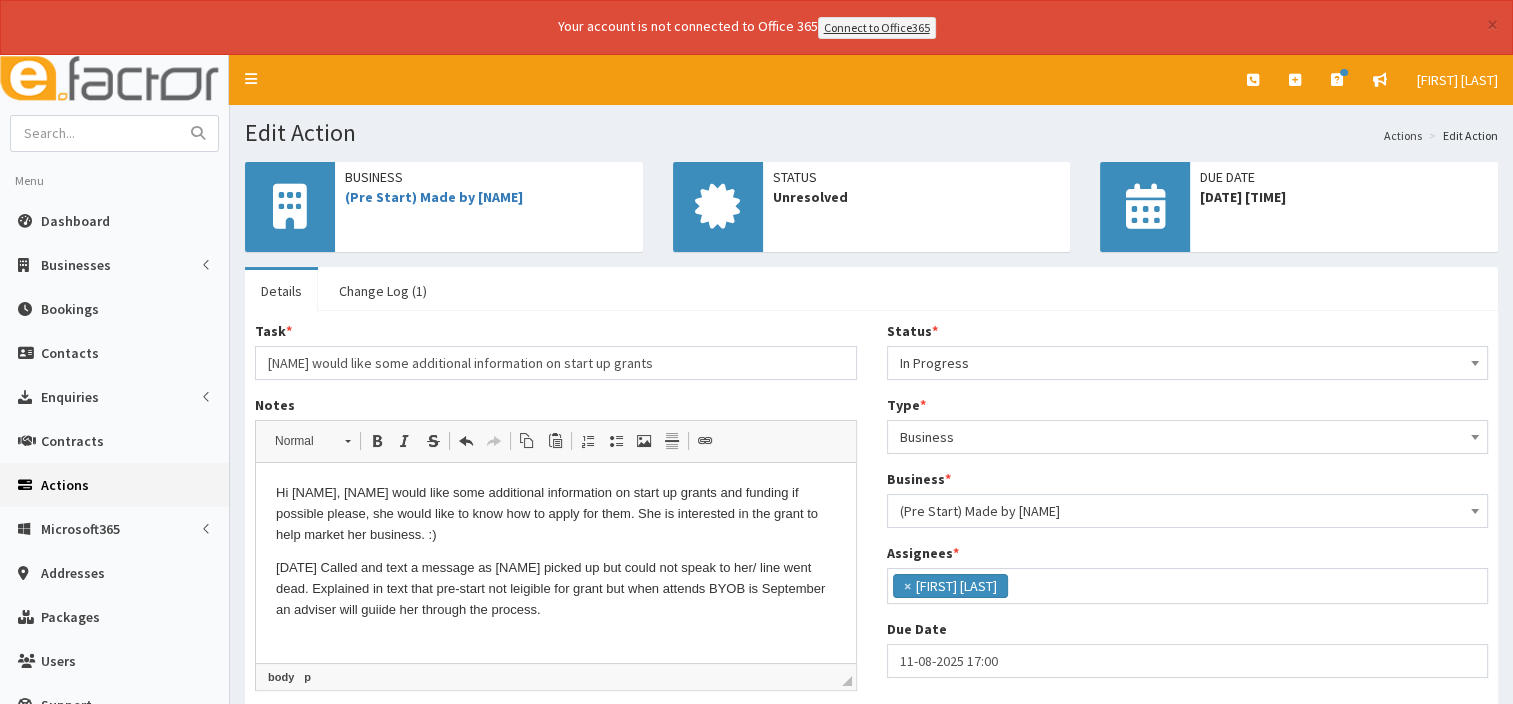 copy on "07/08/2025 Called and text a message as Miriam picked up but could not speak to her/ line went dead. Explained in text that pre-start not leigible for grant but when attends BYOB is September an adviser will guiide her through the process." 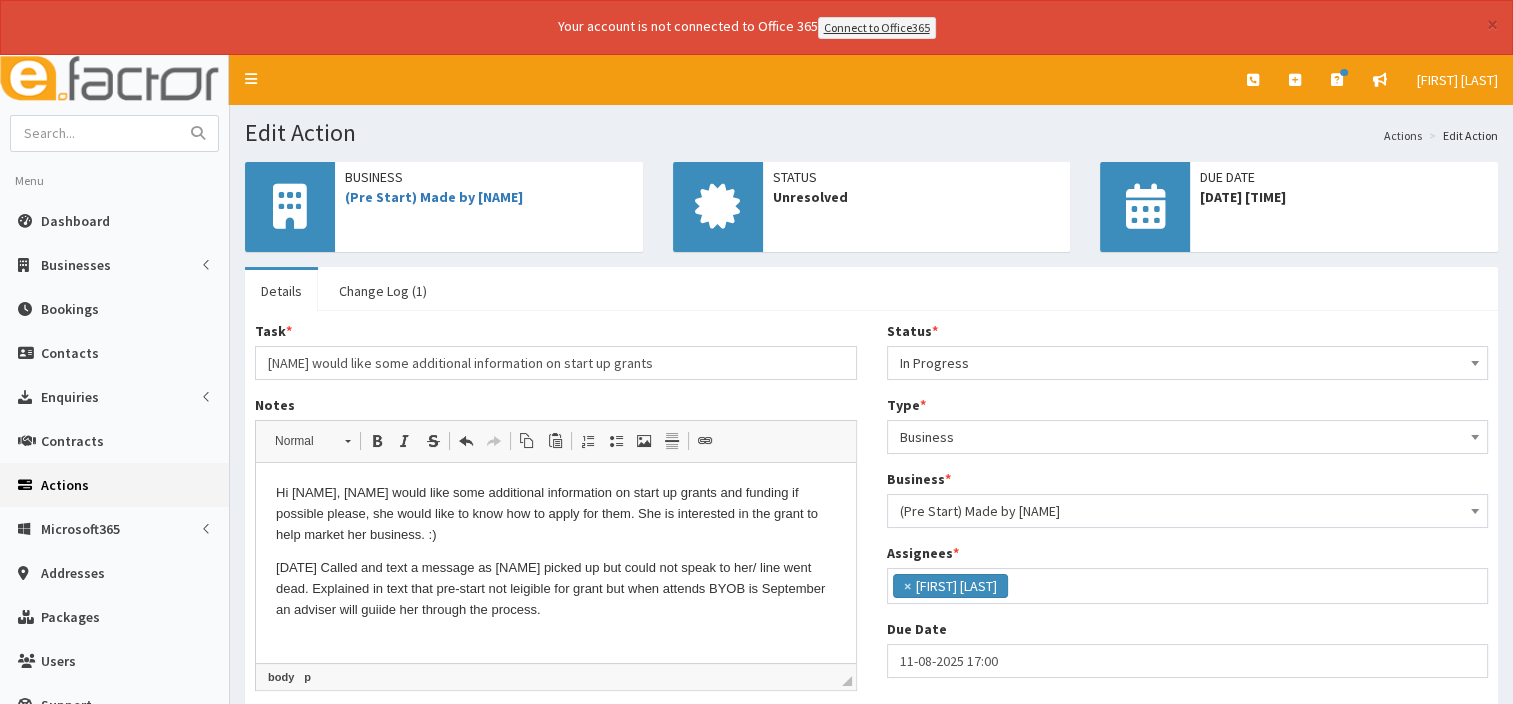 click at bounding box center (1475, 363) 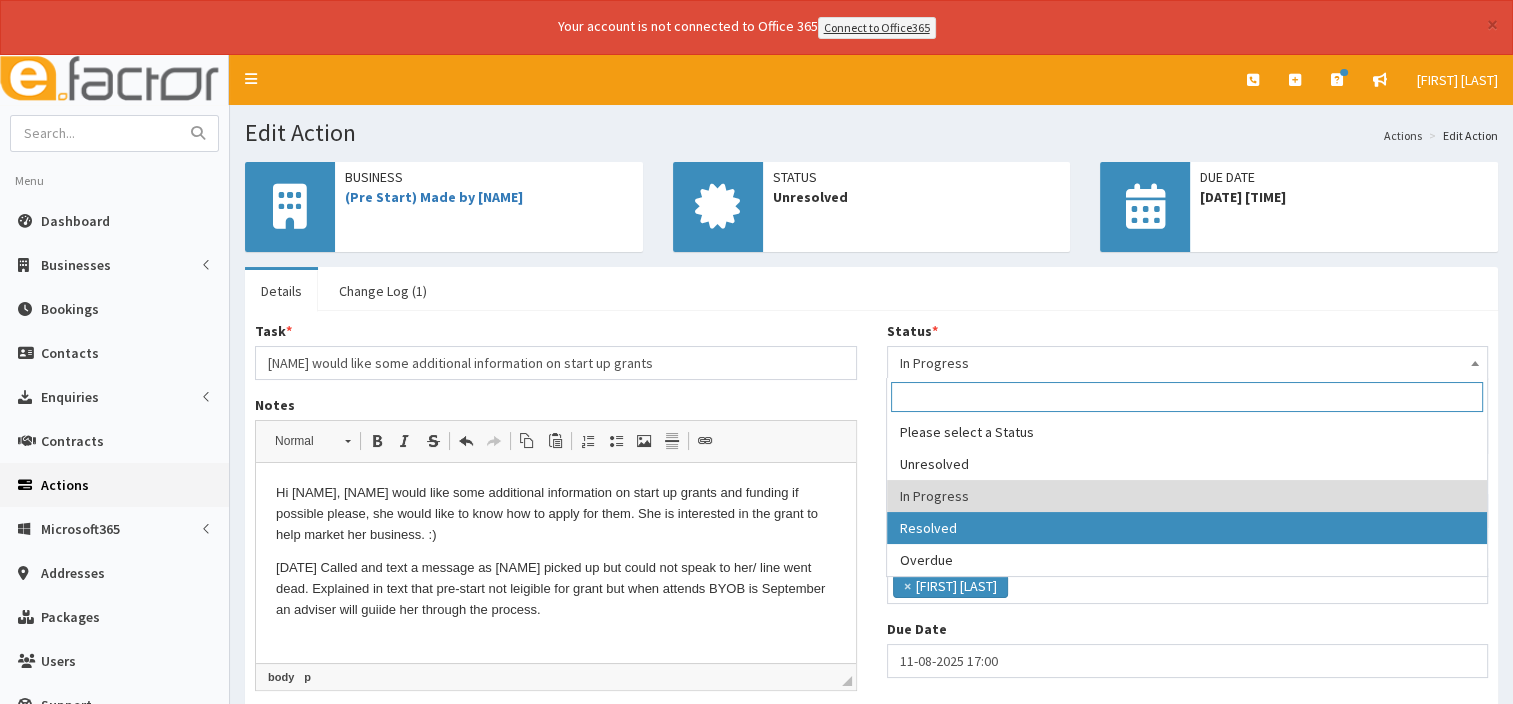 select on "3" 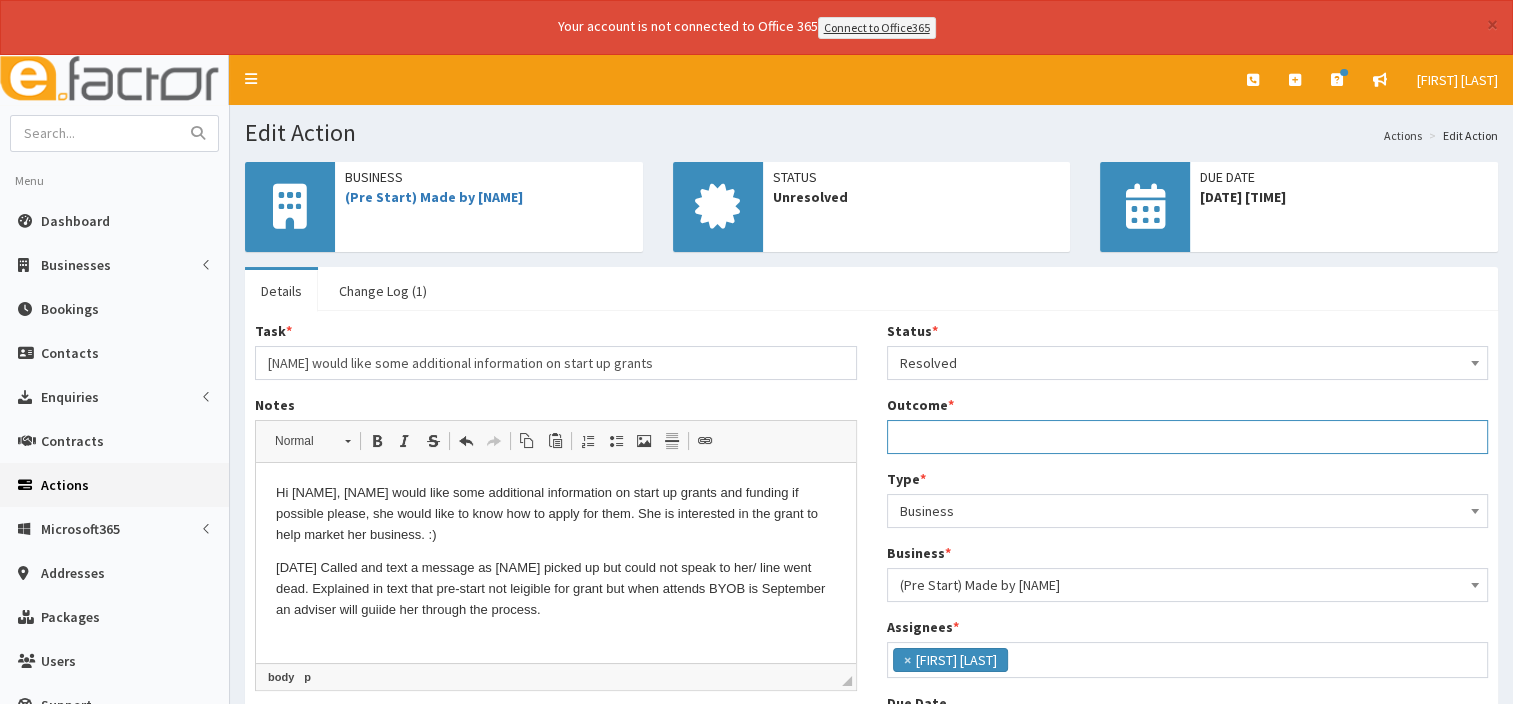 click on "Outcome  *" at bounding box center (1188, 437) 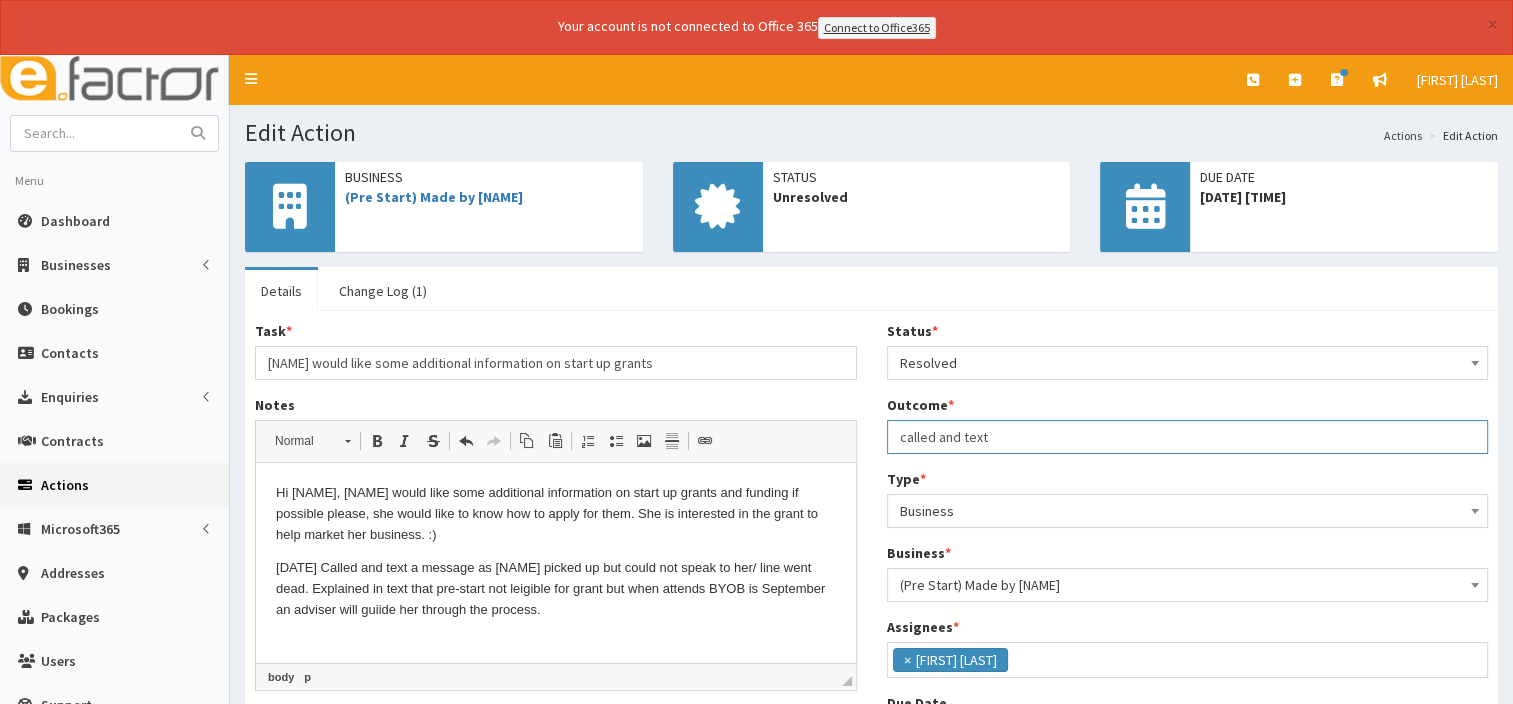 scroll, scrollTop: 191, scrollLeft: 0, axis: vertical 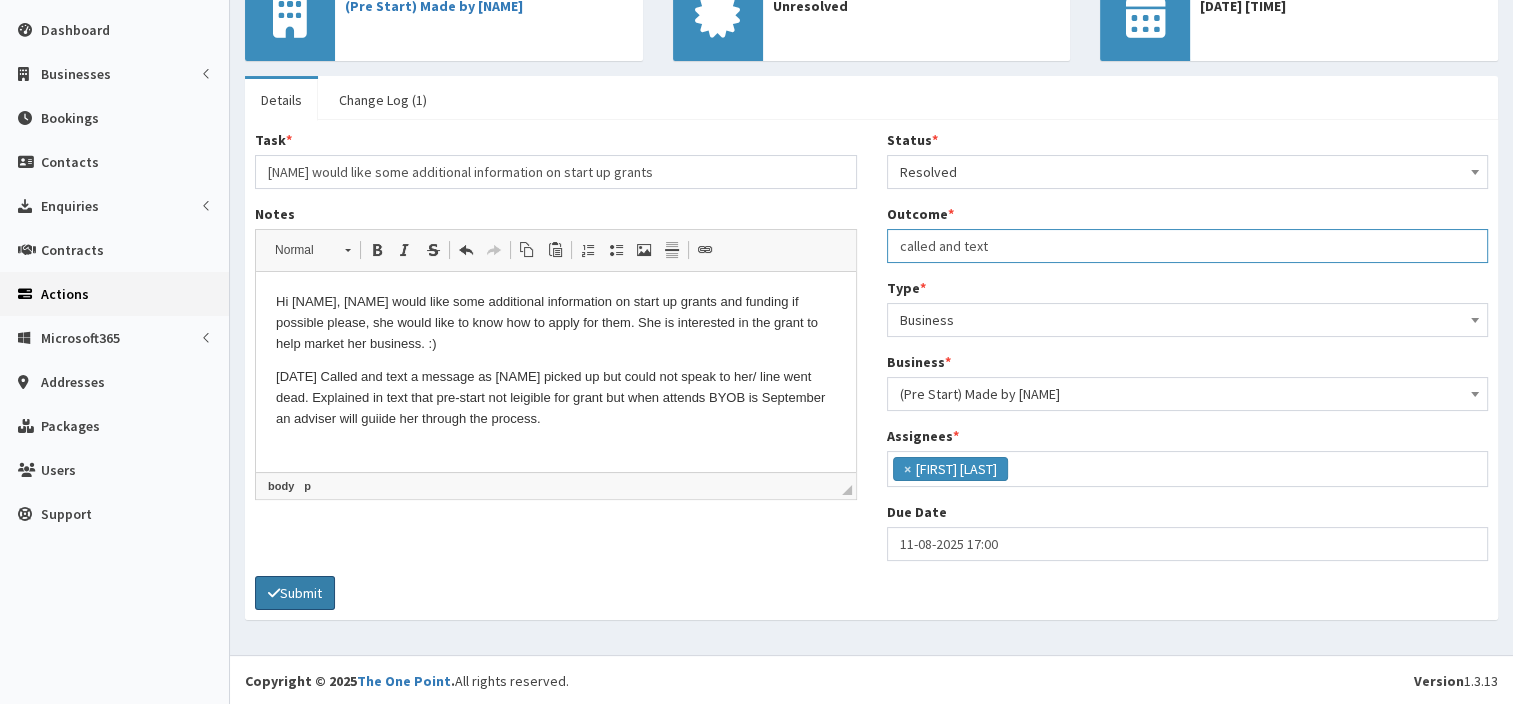 type on "called and text" 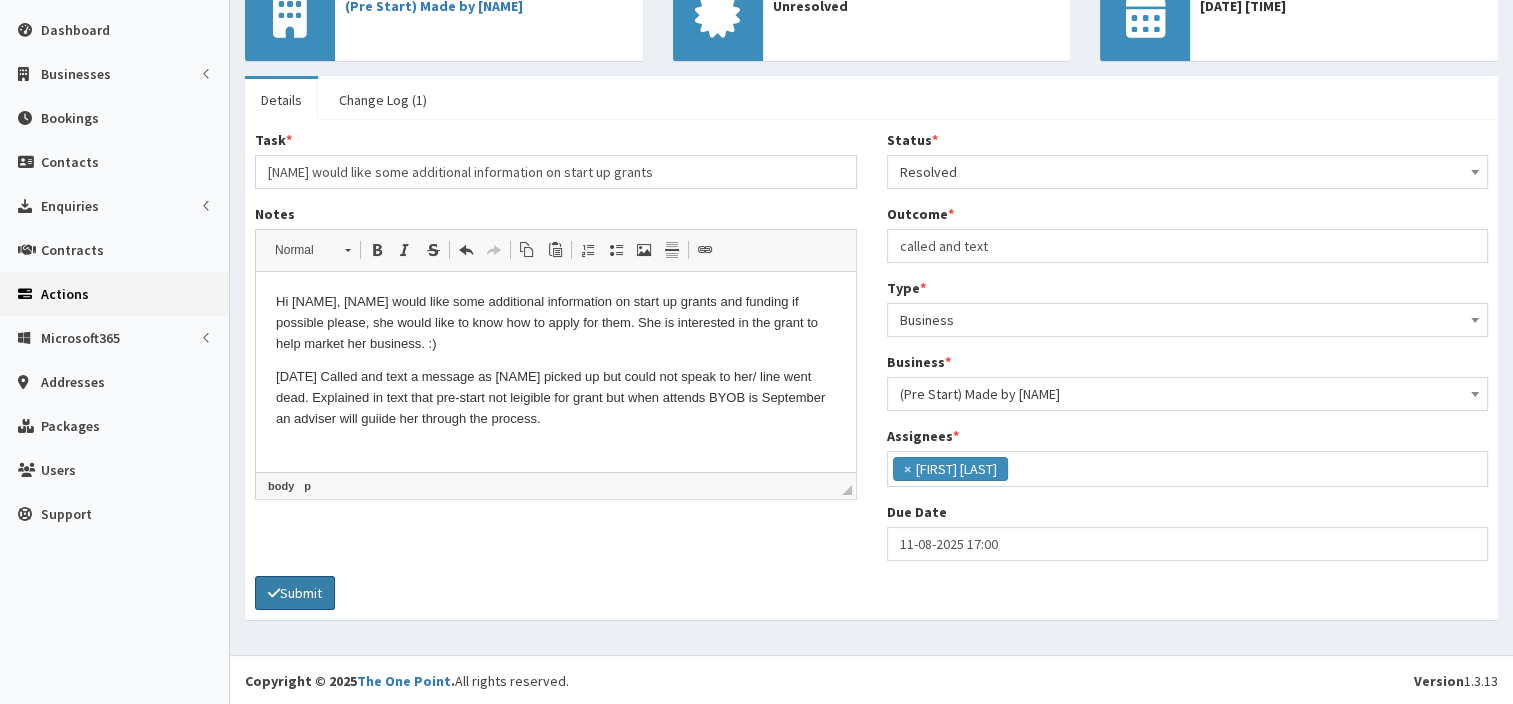 click on "Submit" at bounding box center (295, 593) 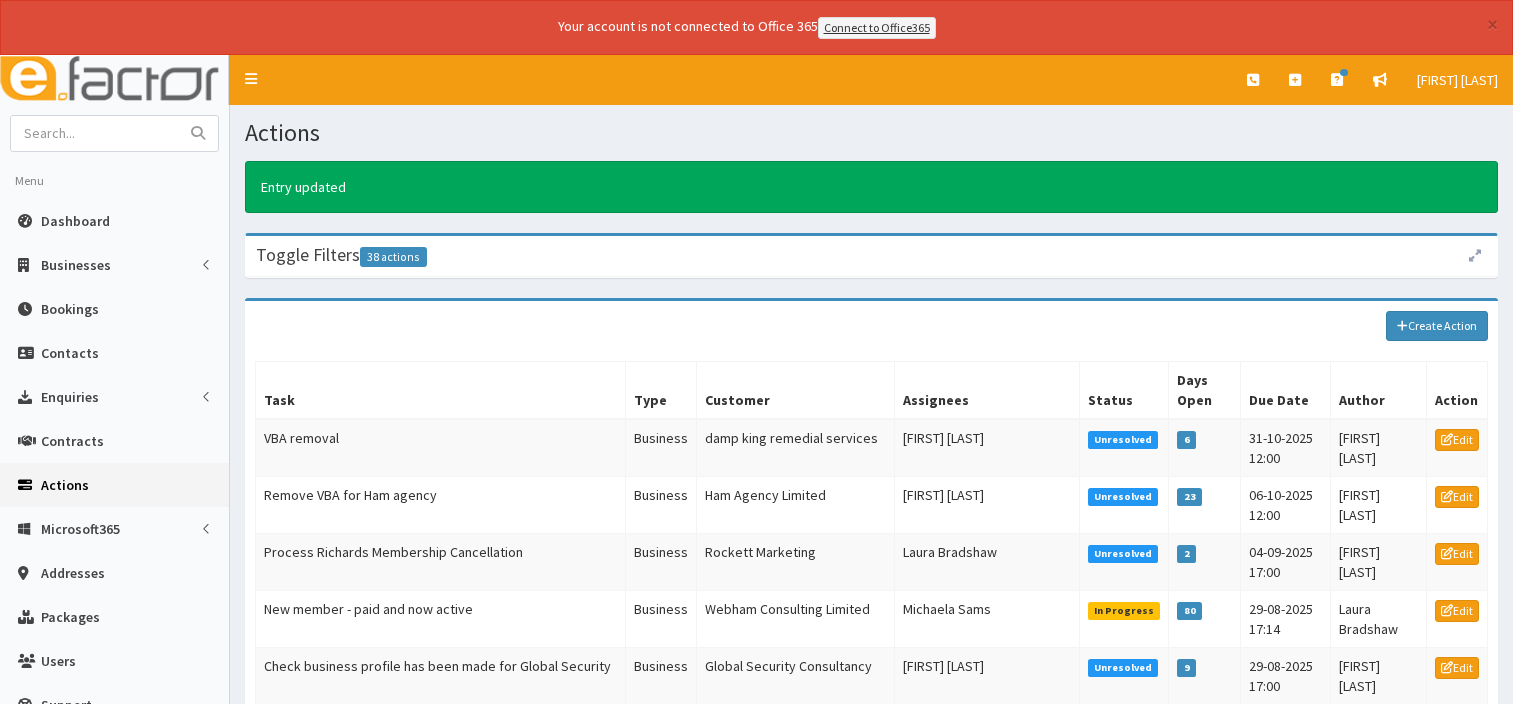 scroll, scrollTop: 0, scrollLeft: 0, axis: both 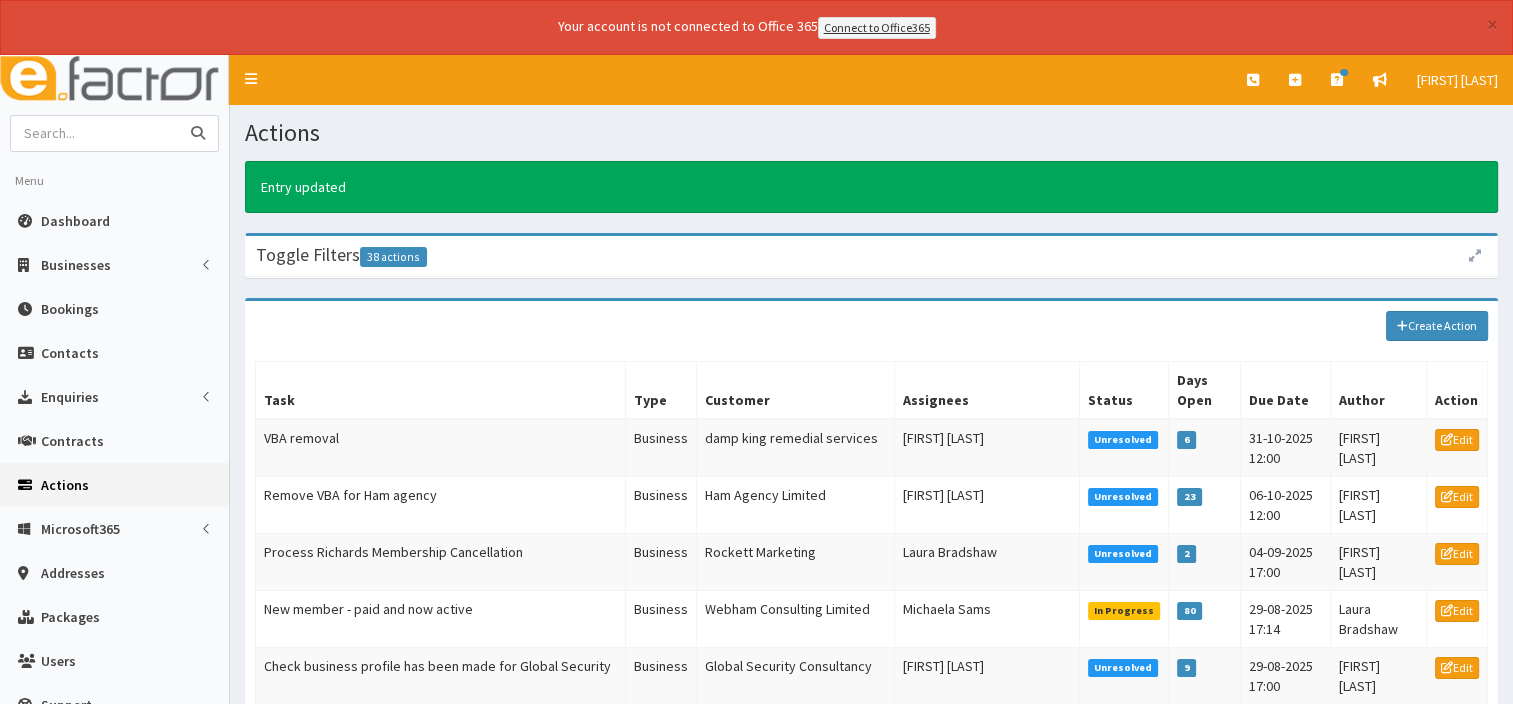 click at bounding box center (95, 133) 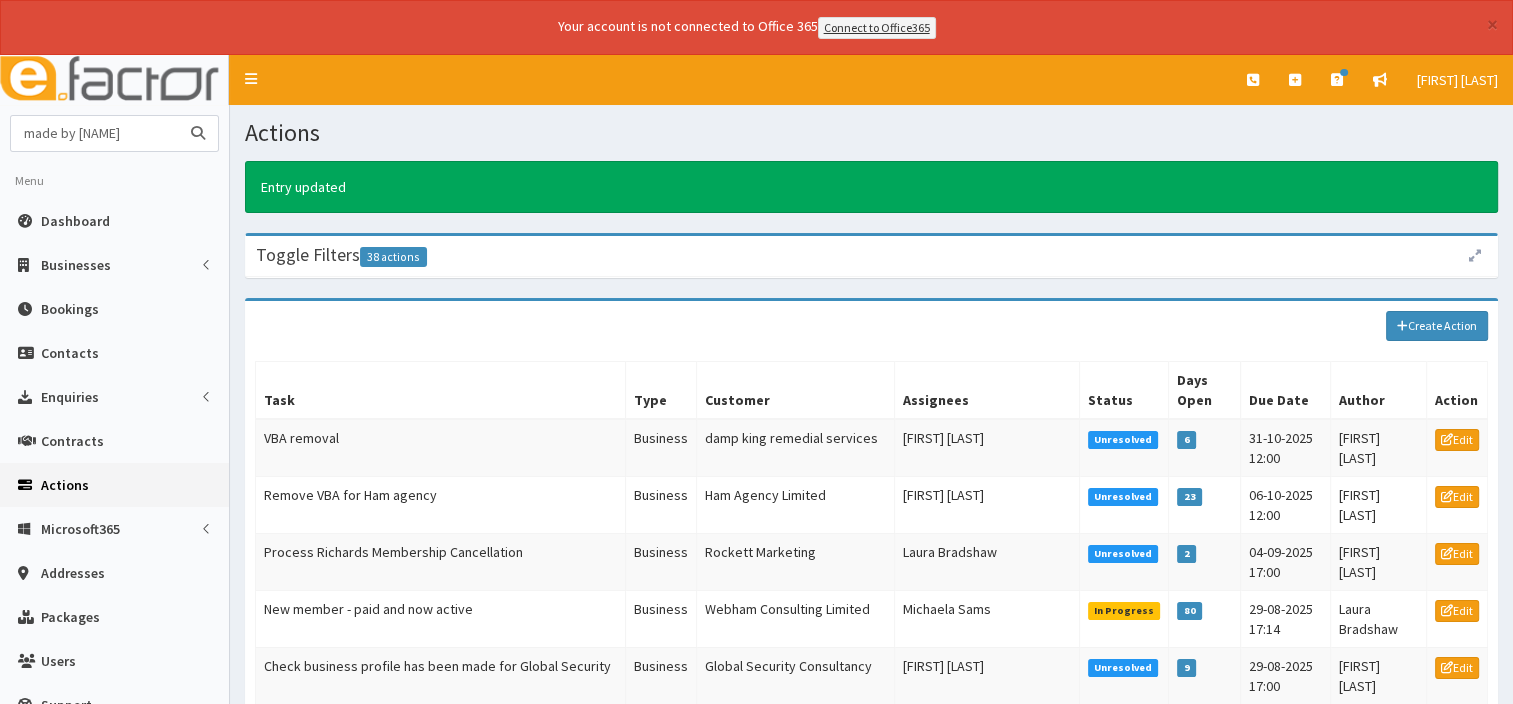type on "made by mriam" 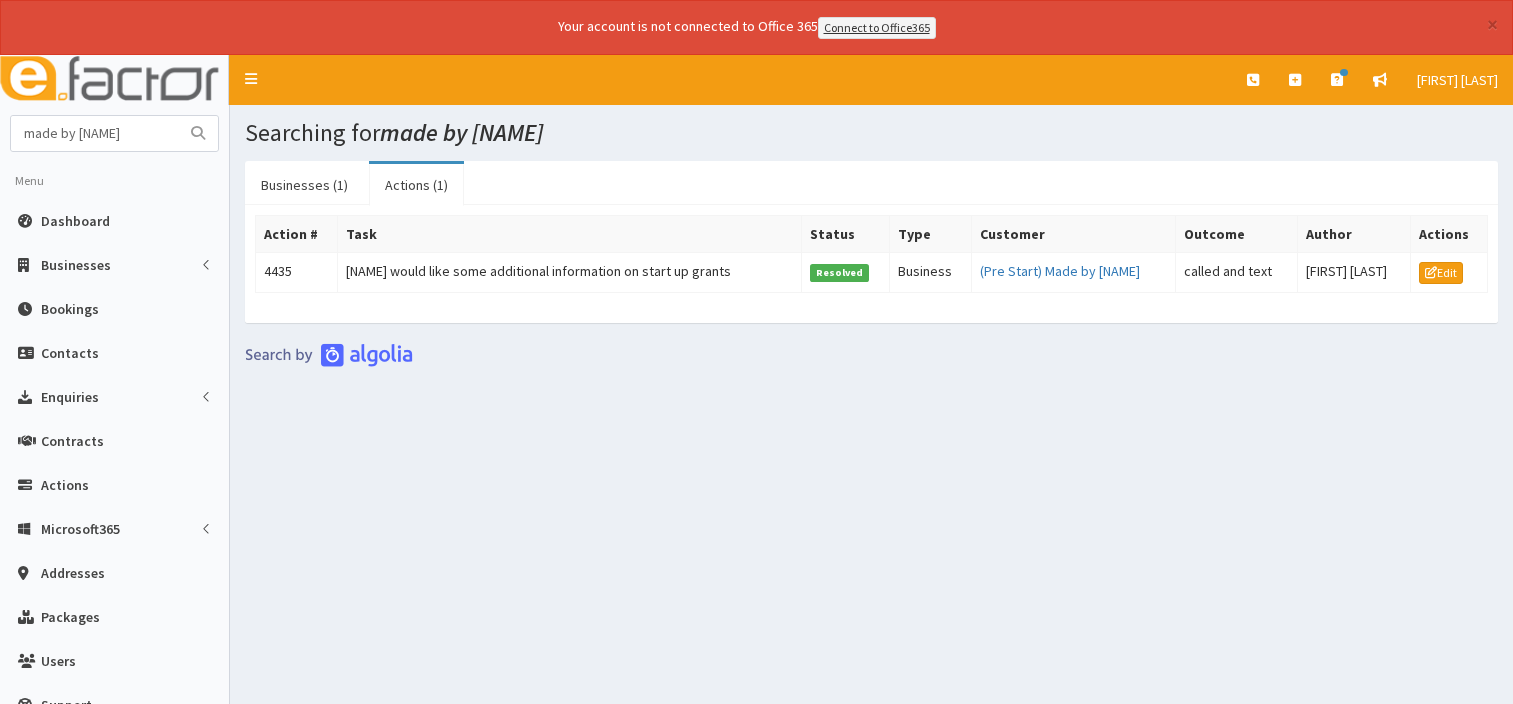scroll, scrollTop: 0, scrollLeft: 0, axis: both 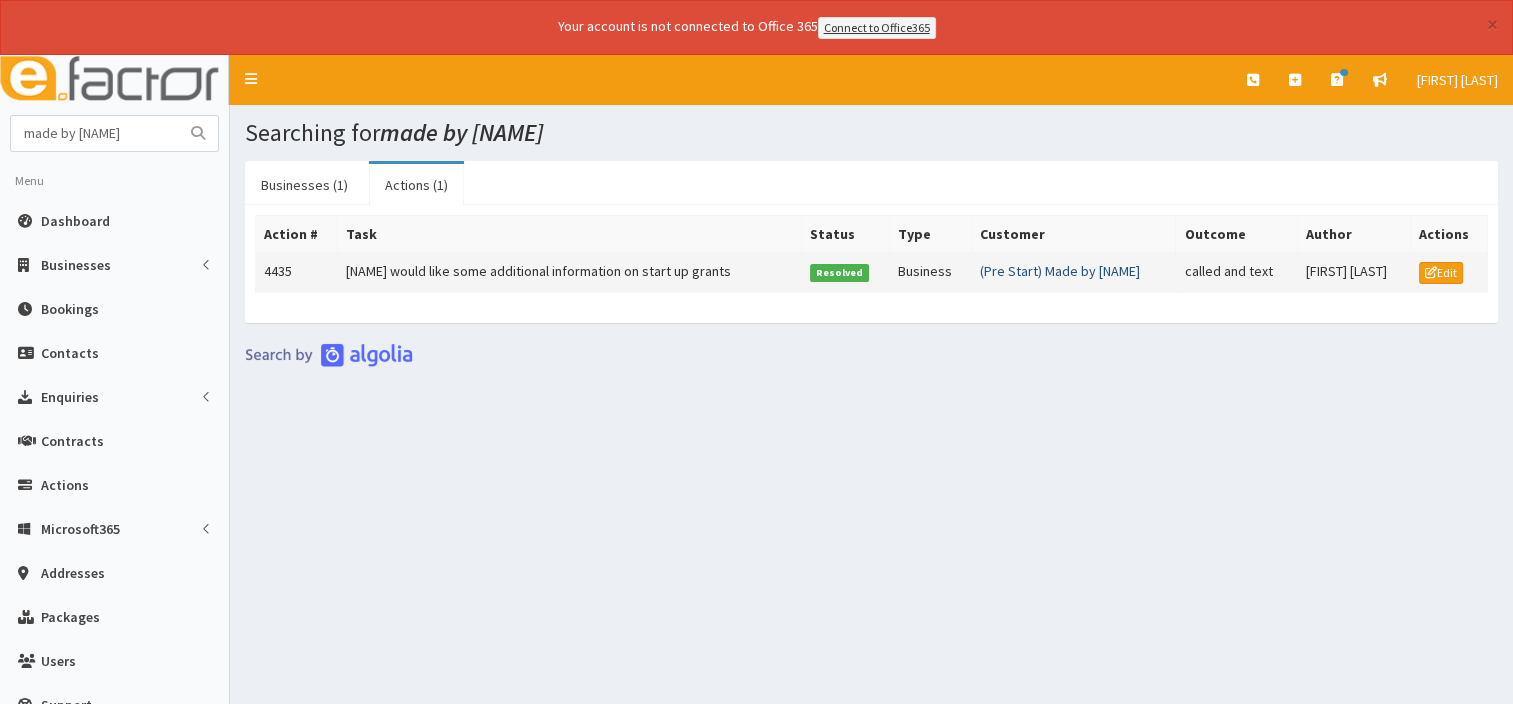click on "Made by [NAME]" at bounding box center [1060, 271] 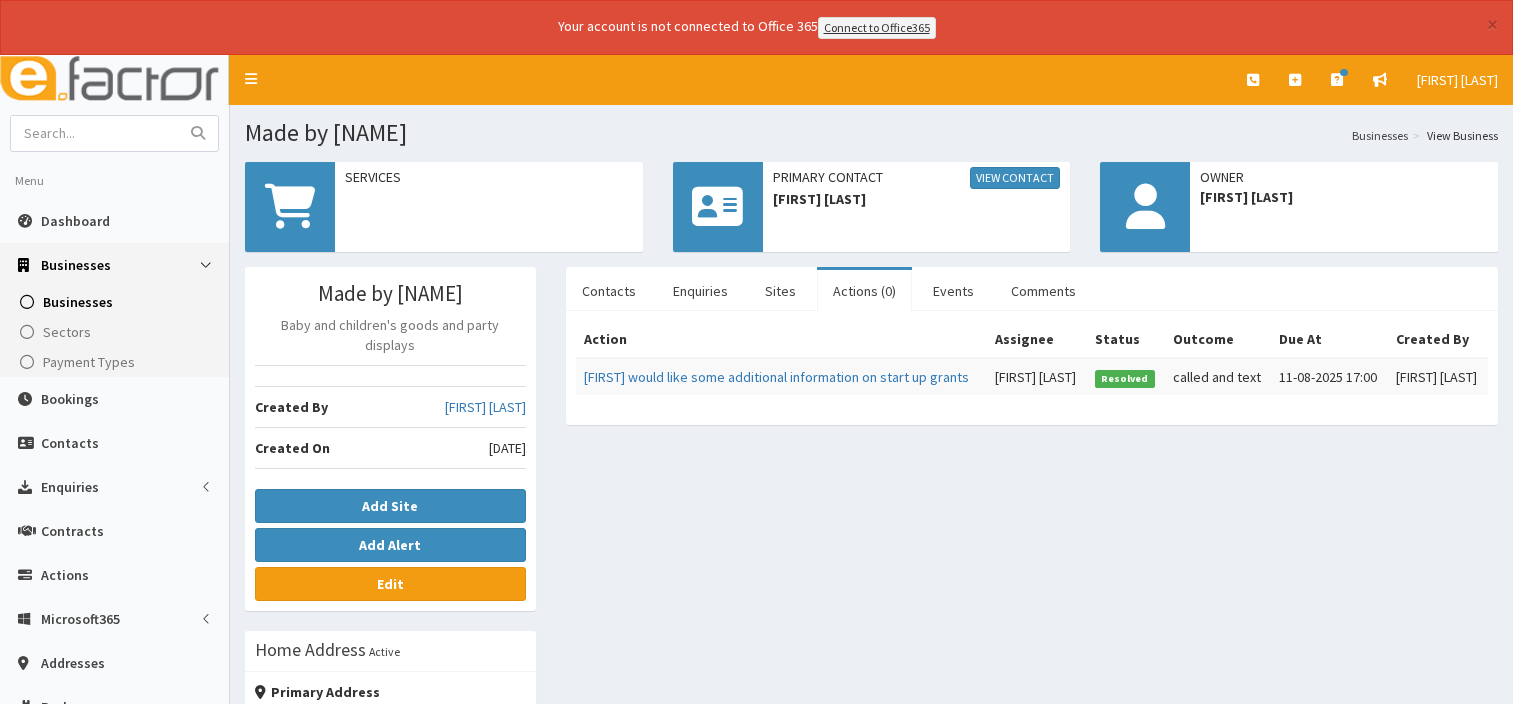 scroll, scrollTop: 0, scrollLeft: 0, axis: both 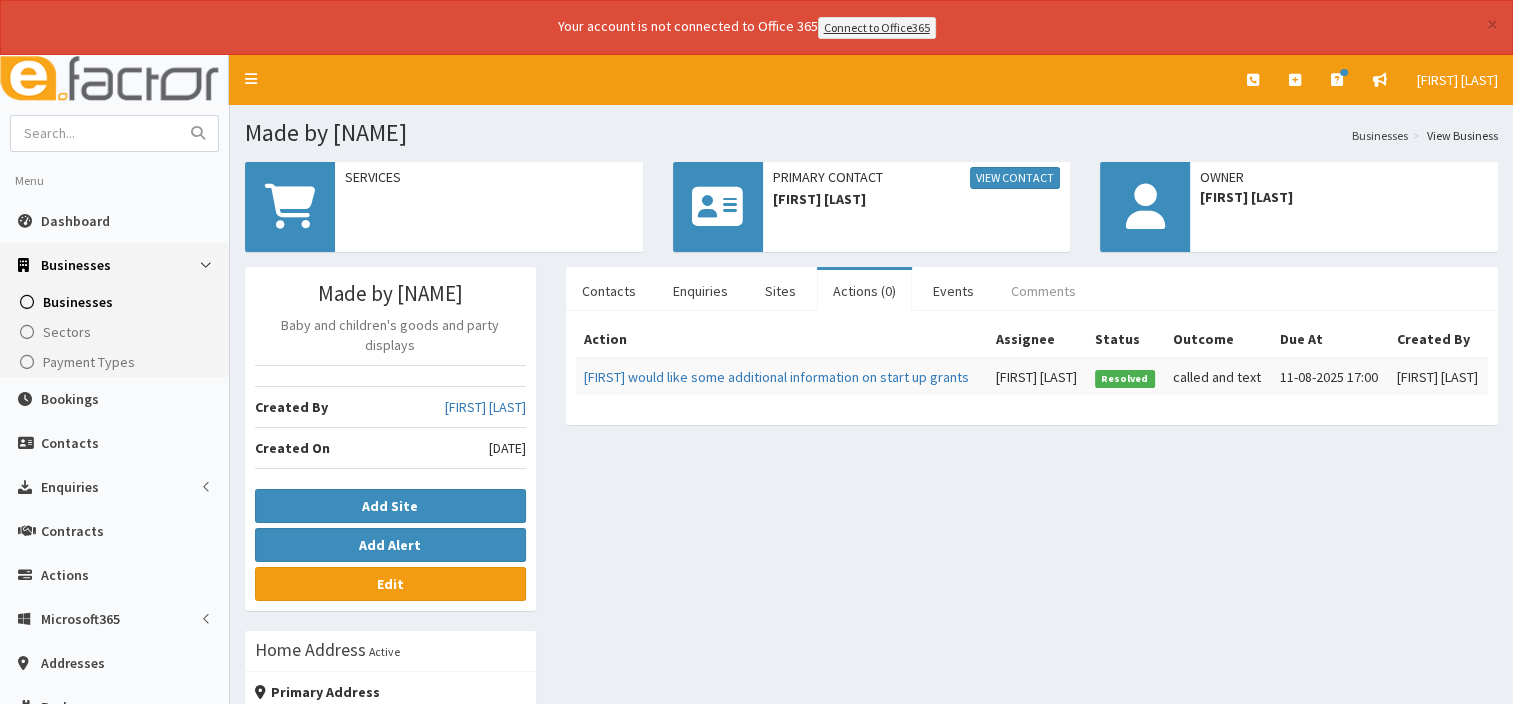 click on "Comments" at bounding box center (1043, 291) 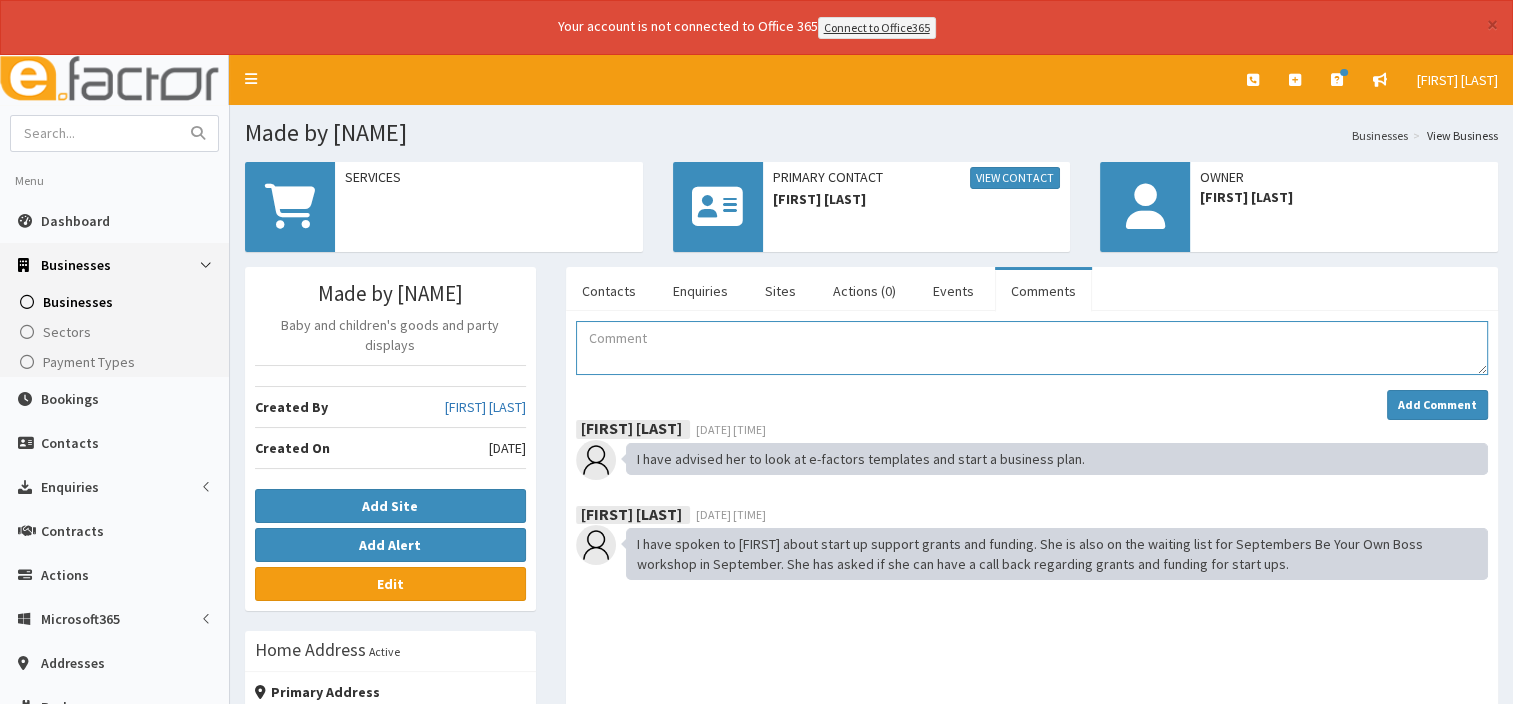 click at bounding box center [1032, 348] 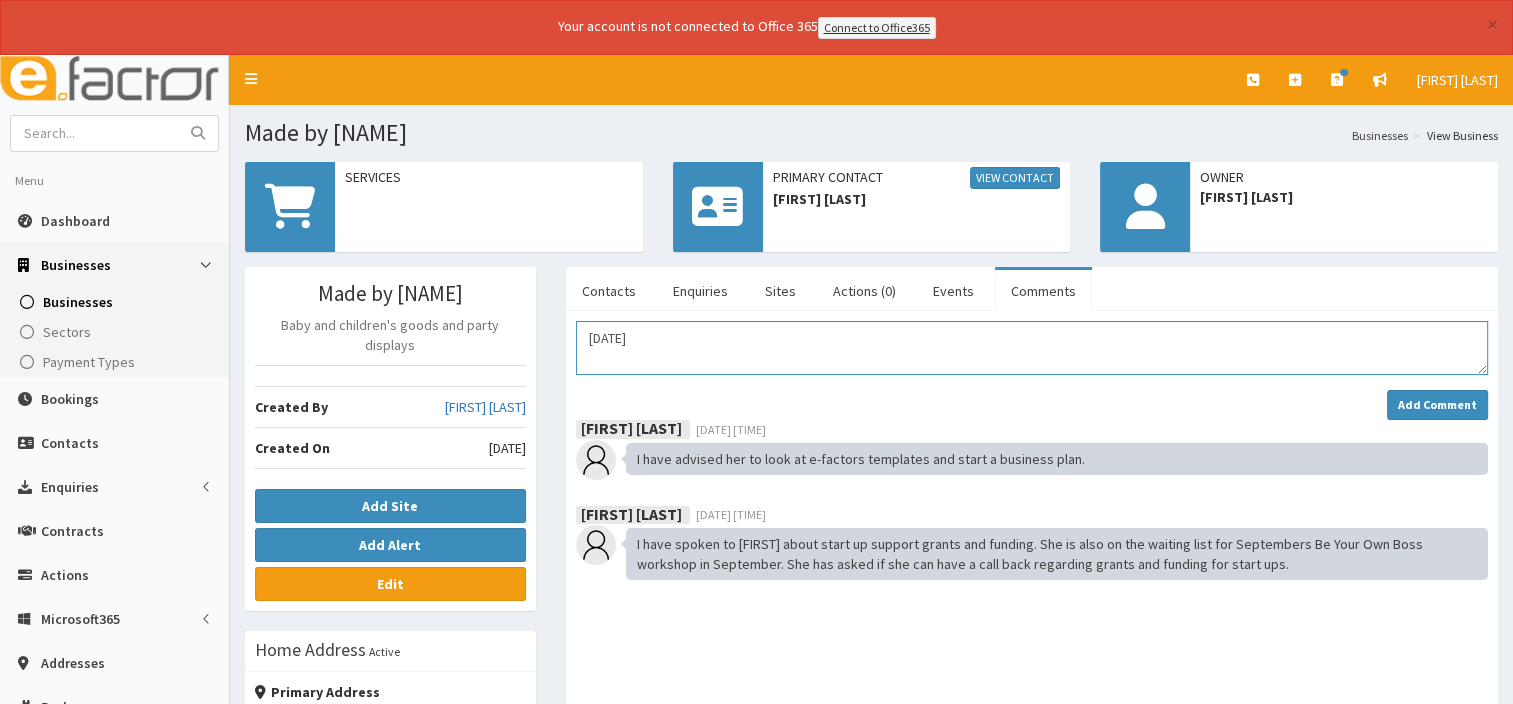 paste on "[DATE] Called and text a message as [FIRST] picked up but could not speak to her/ line went dead. Explained in text that pre-start not leigible for grant but when attends BYOB is September an adviser will guiide her through the process." 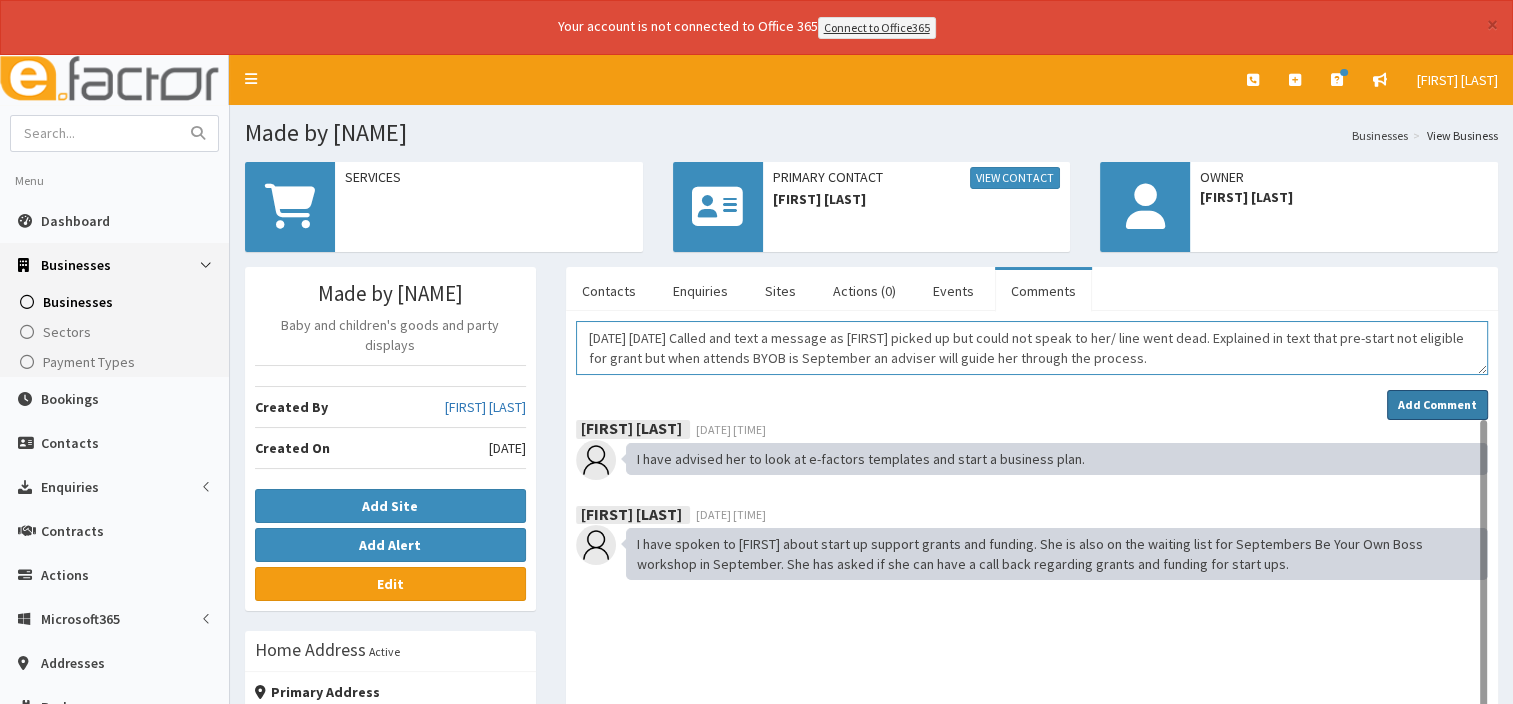 type on "[DATE] [DATE] Called and text a message as [FIRST] picked up but could not speak to her/ line went dead. Explained in text that pre-start not eligible for grant but when attends BYOB is September an adviser will guide her through the process." 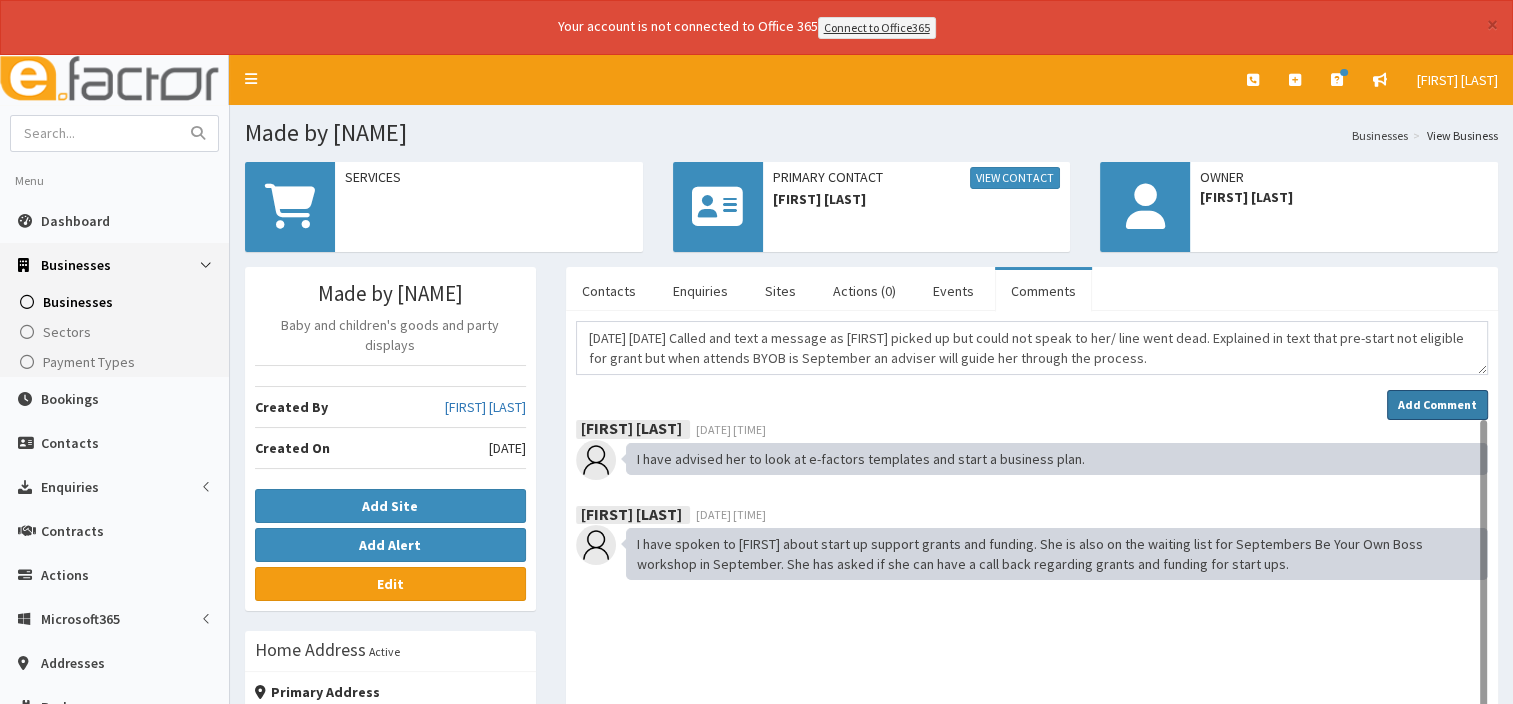 click on "Add Comment" at bounding box center [1437, 404] 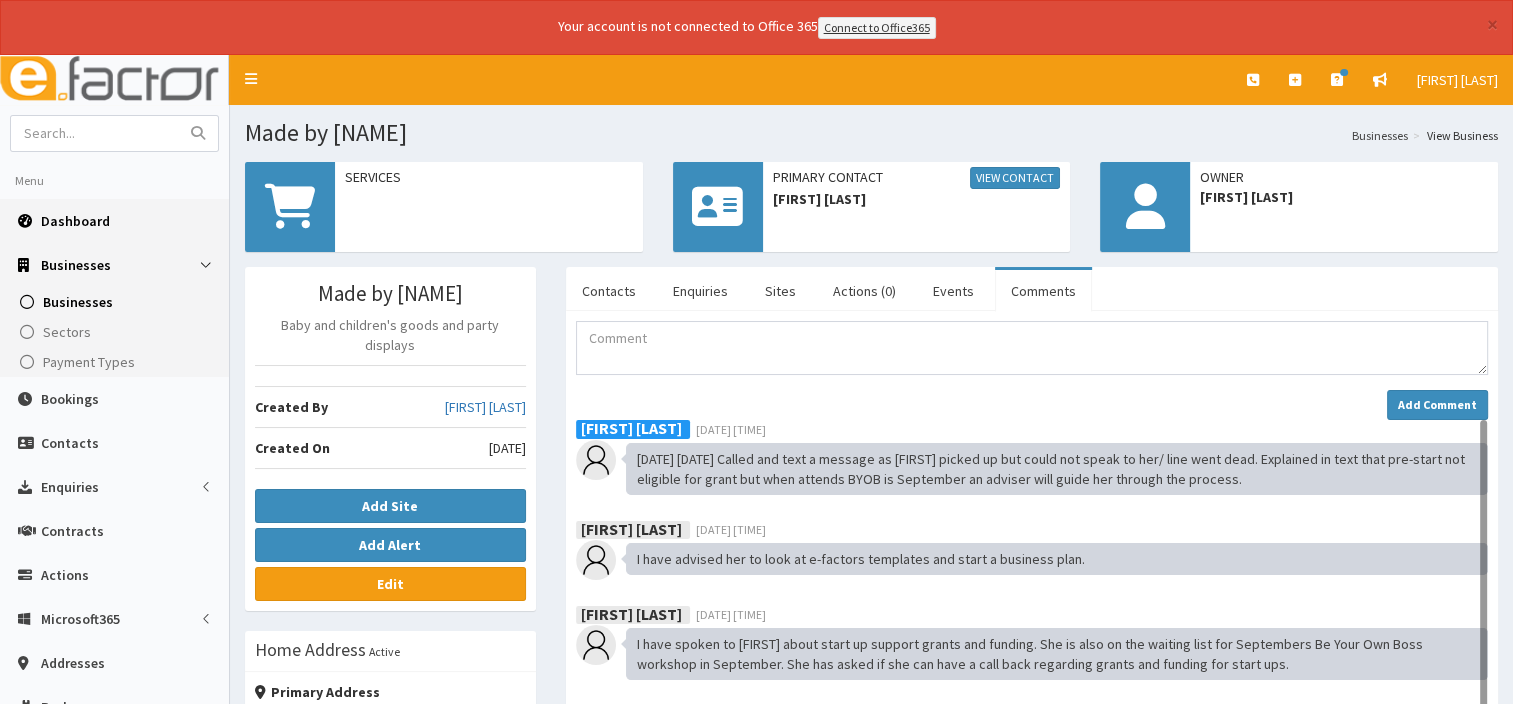 click on "Dashboard" at bounding box center [75, 221] 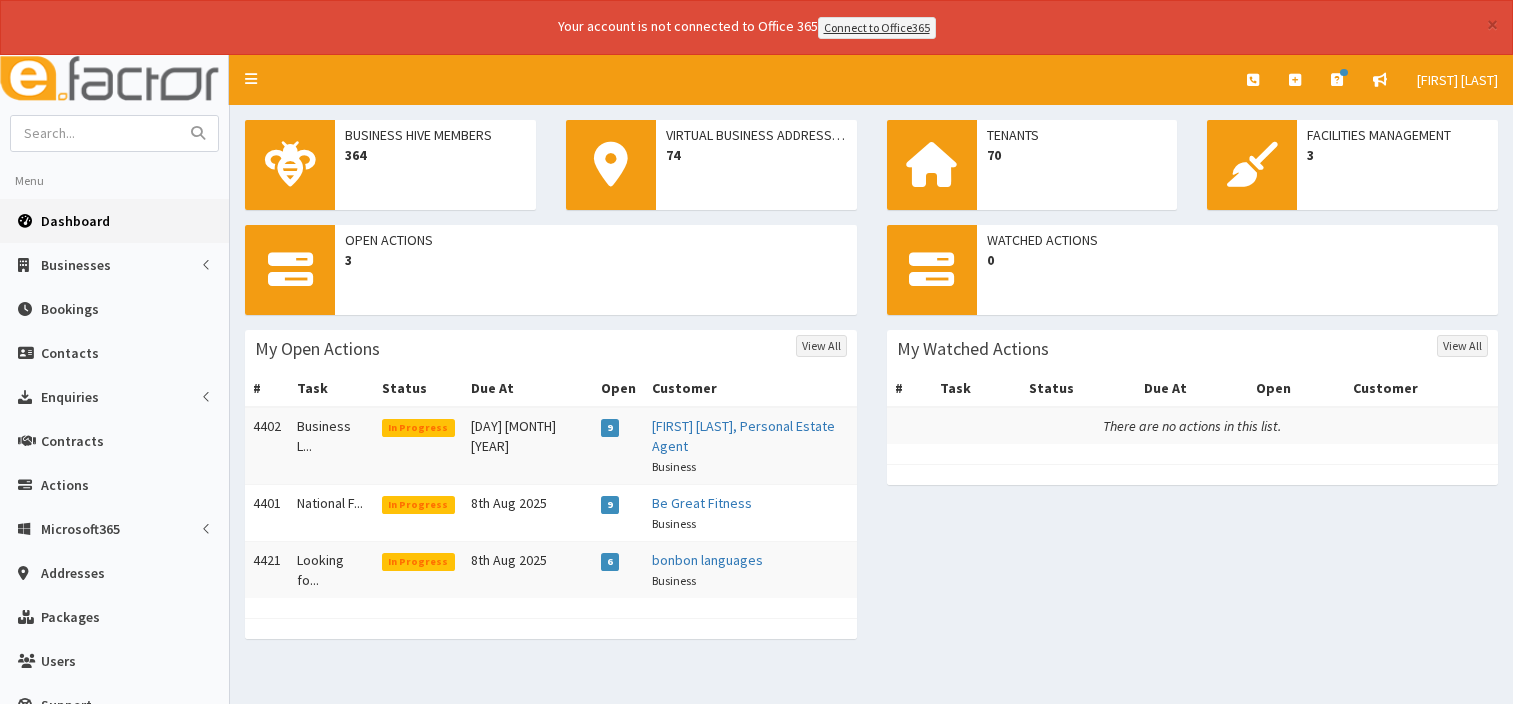 scroll, scrollTop: 0, scrollLeft: 0, axis: both 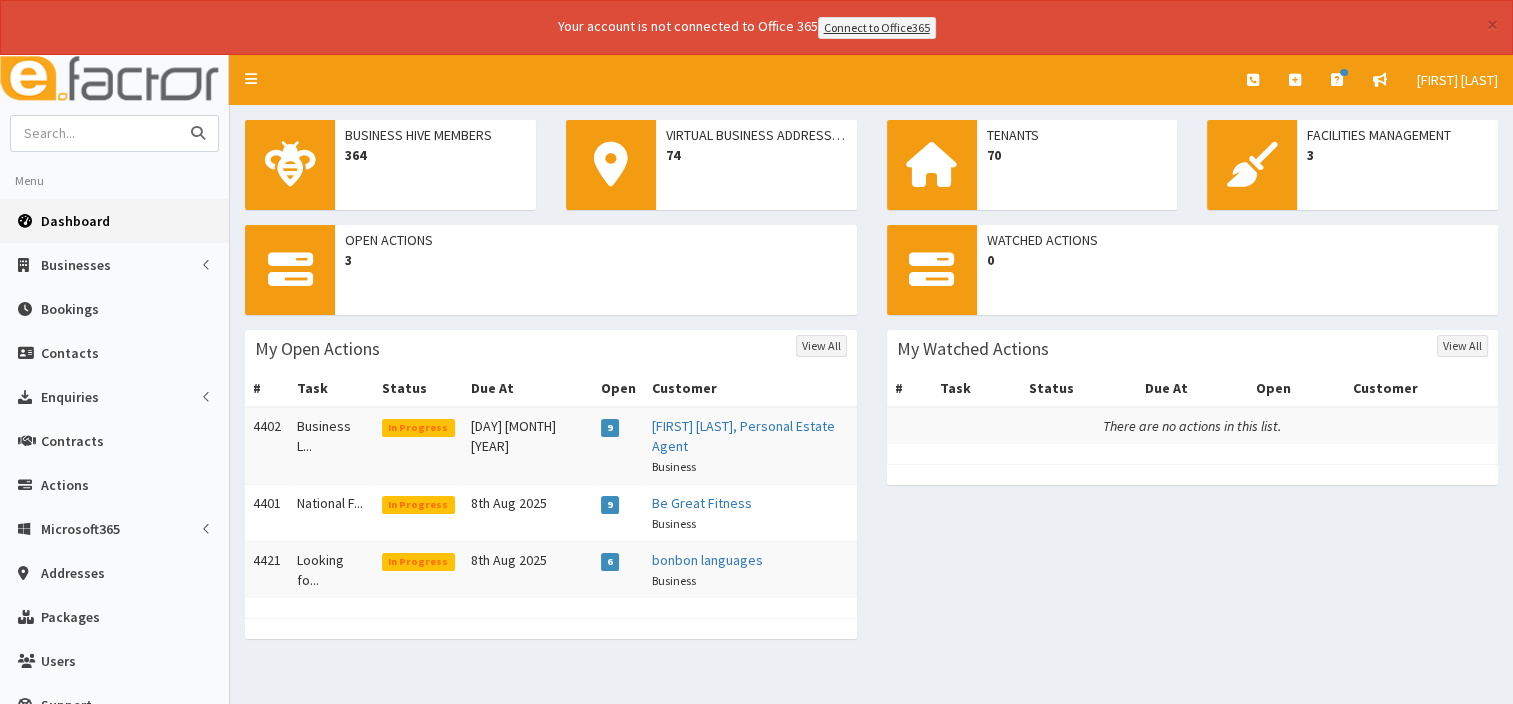click at bounding box center [95, 133] 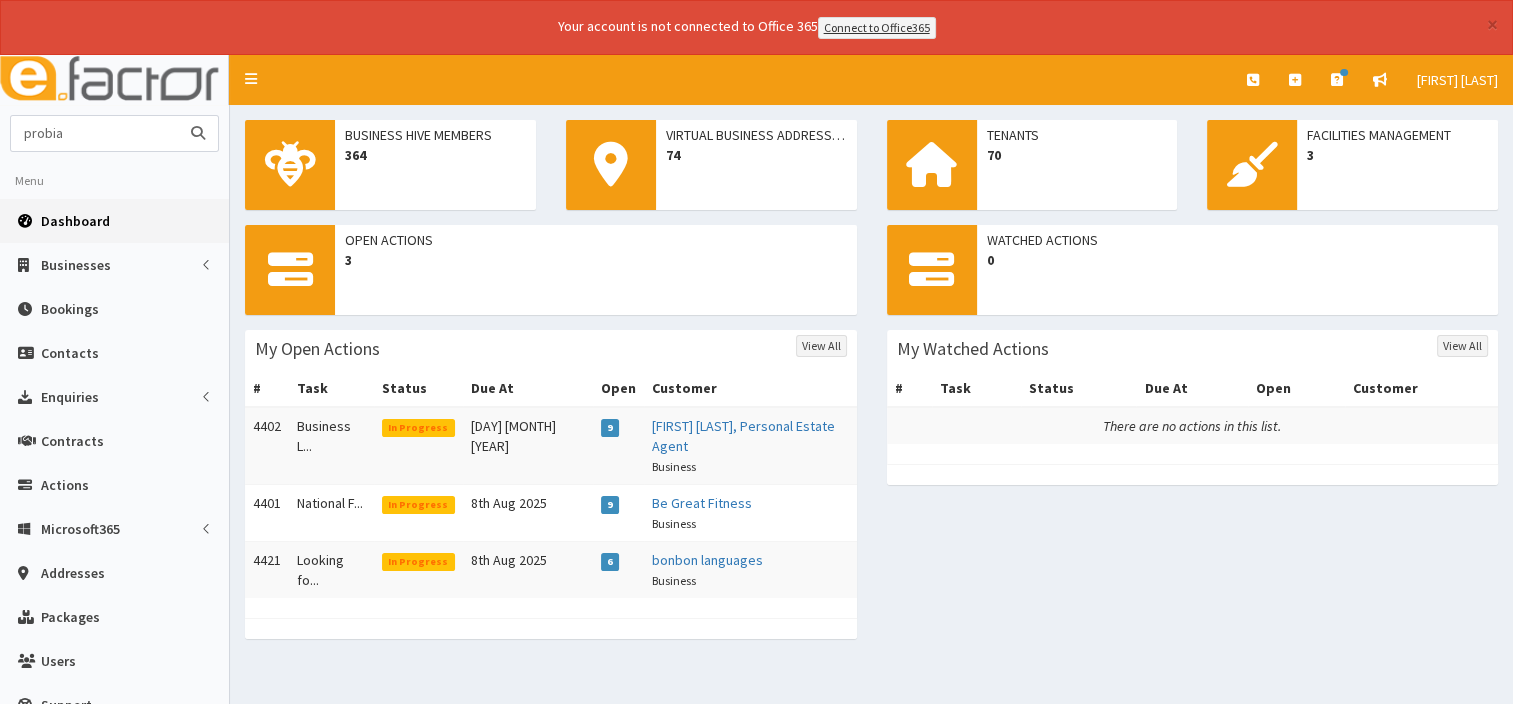 type on "probia" 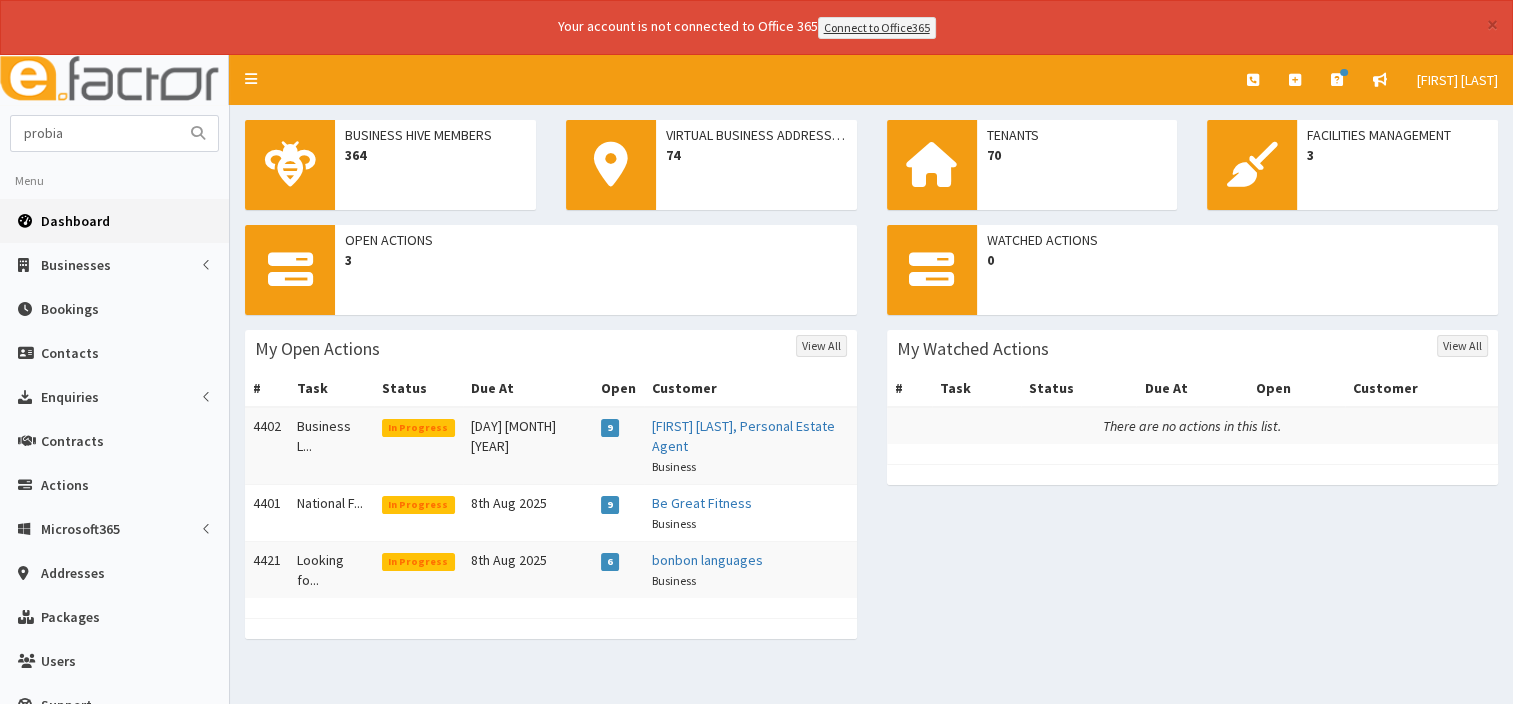 drag, startPoint x: 196, startPoint y: 124, endPoint x: 1140, endPoint y: 282, distance: 957.1311 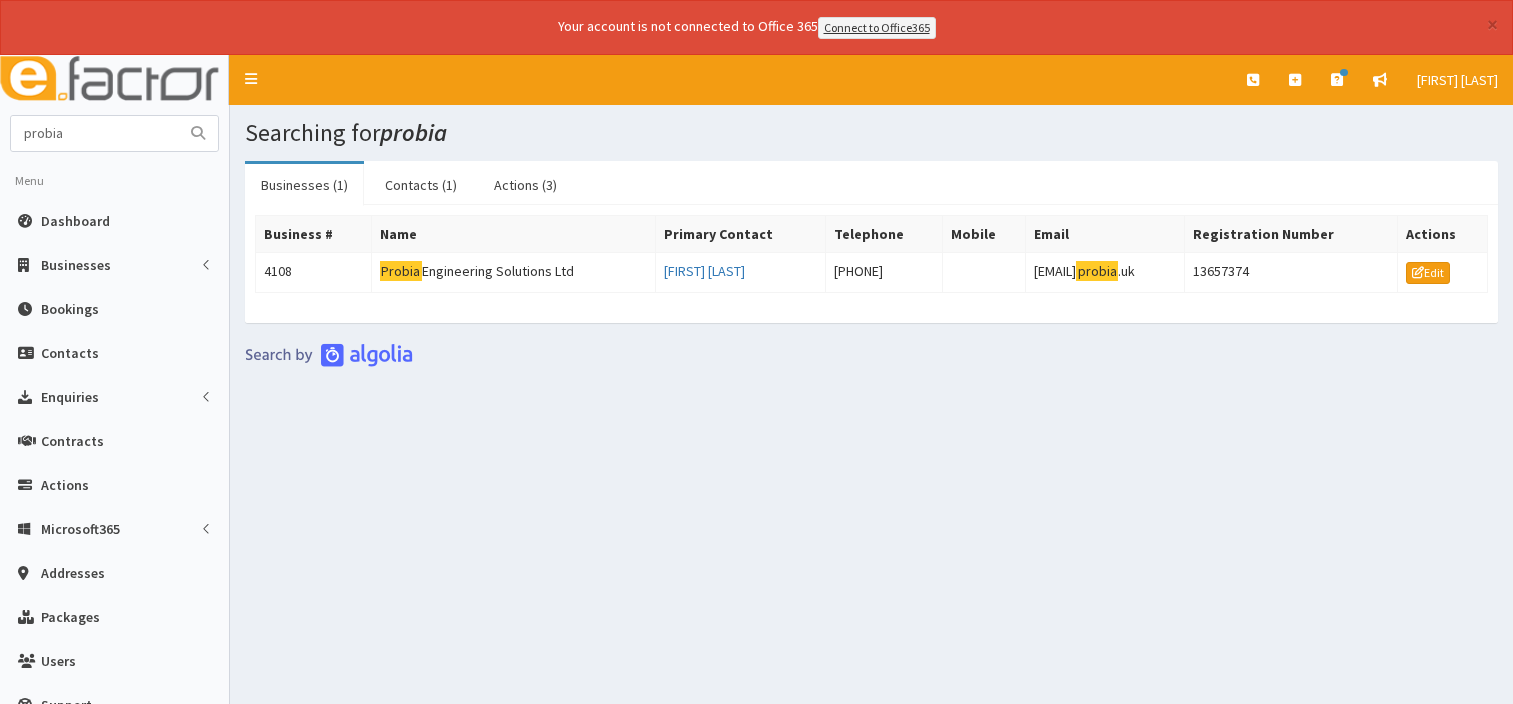 scroll, scrollTop: 0, scrollLeft: 0, axis: both 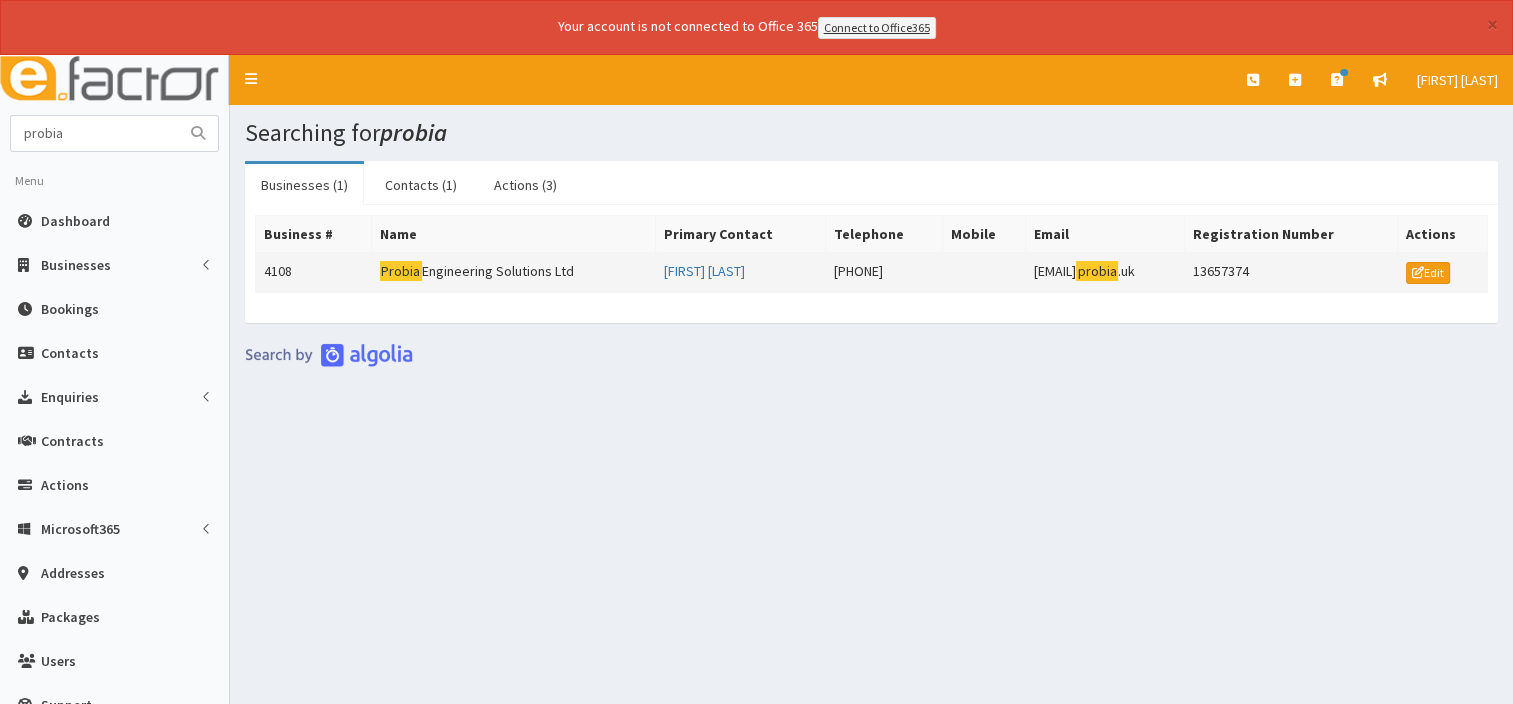 click on "Probia  Engineering Solutions Ltd" at bounding box center [513, 272] 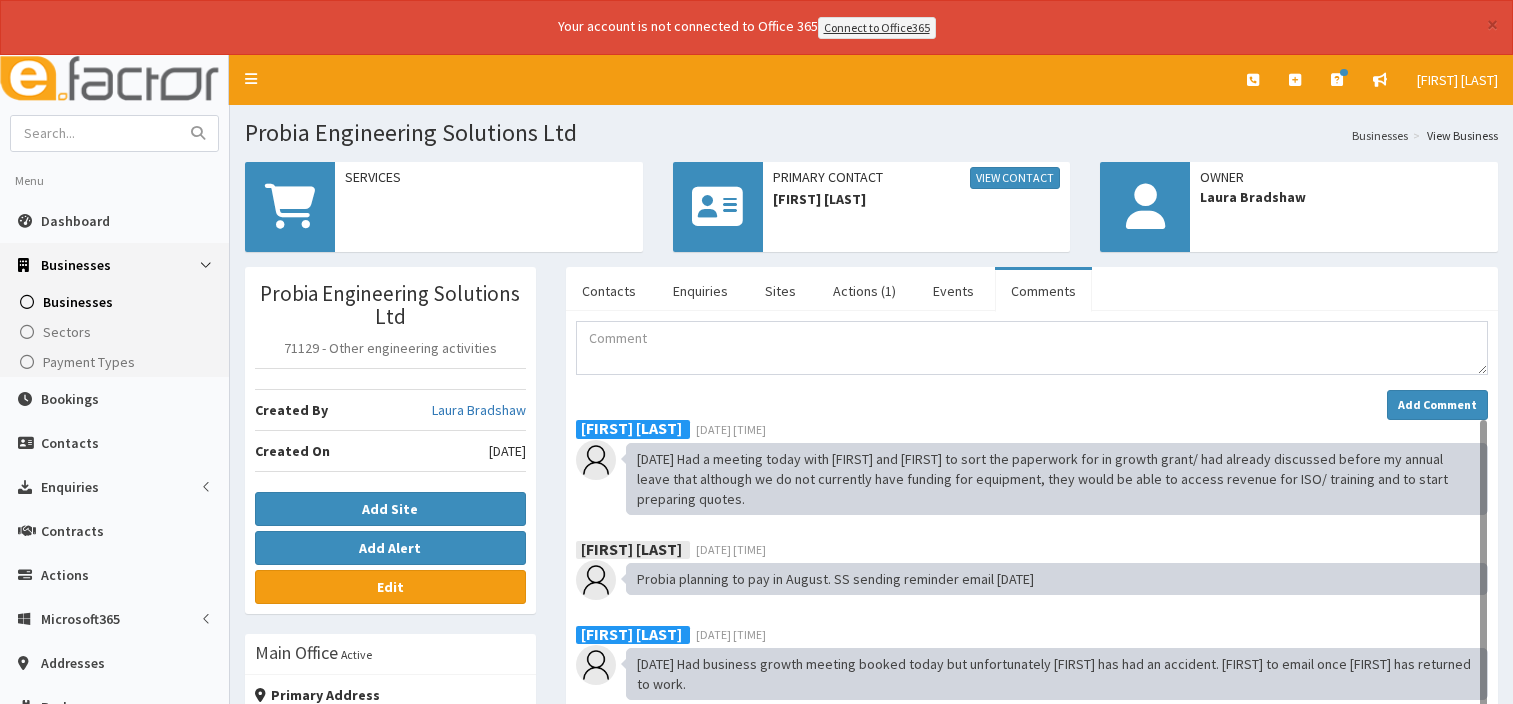 scroll, scrollTop: 0, scrollLeft: 0, axis: both 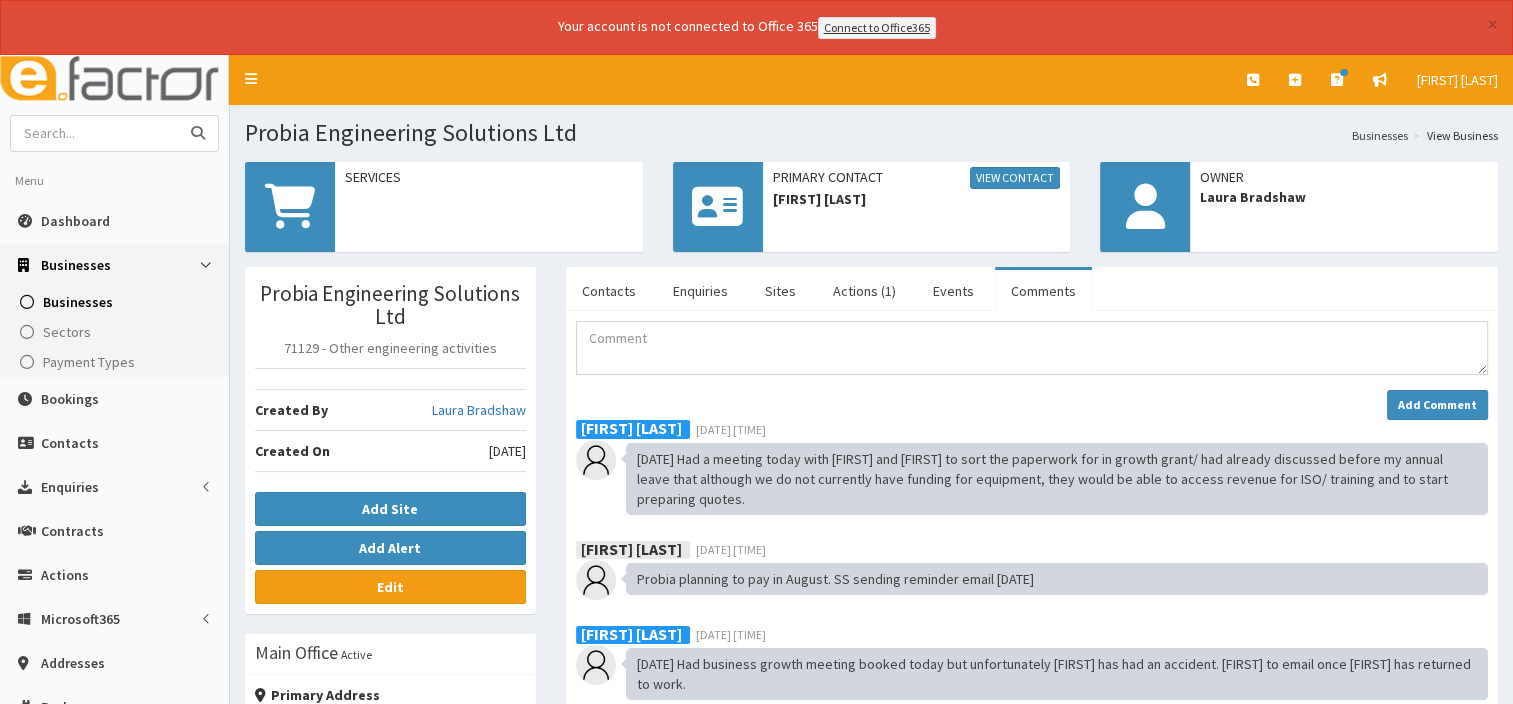 click at bounding box center [95, 133] 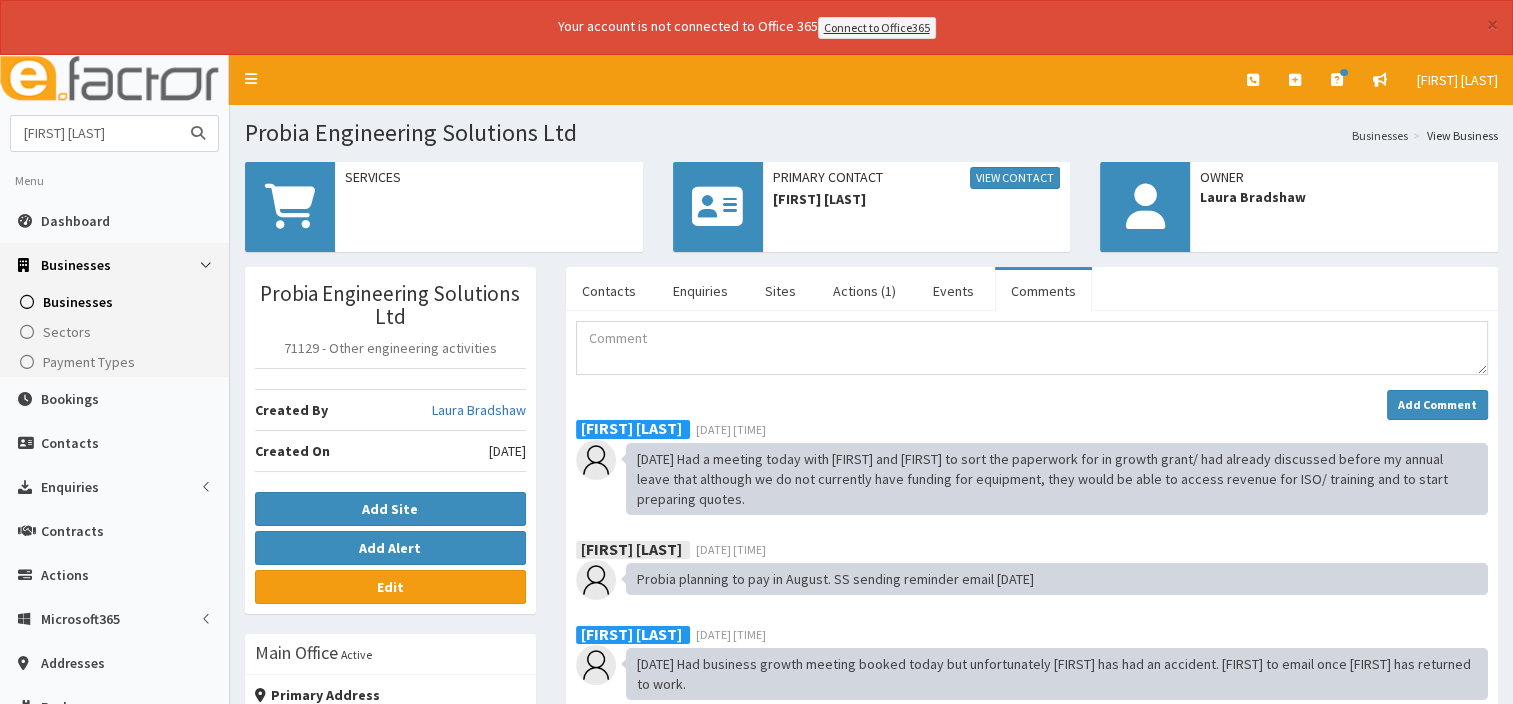 type on "jack standley" 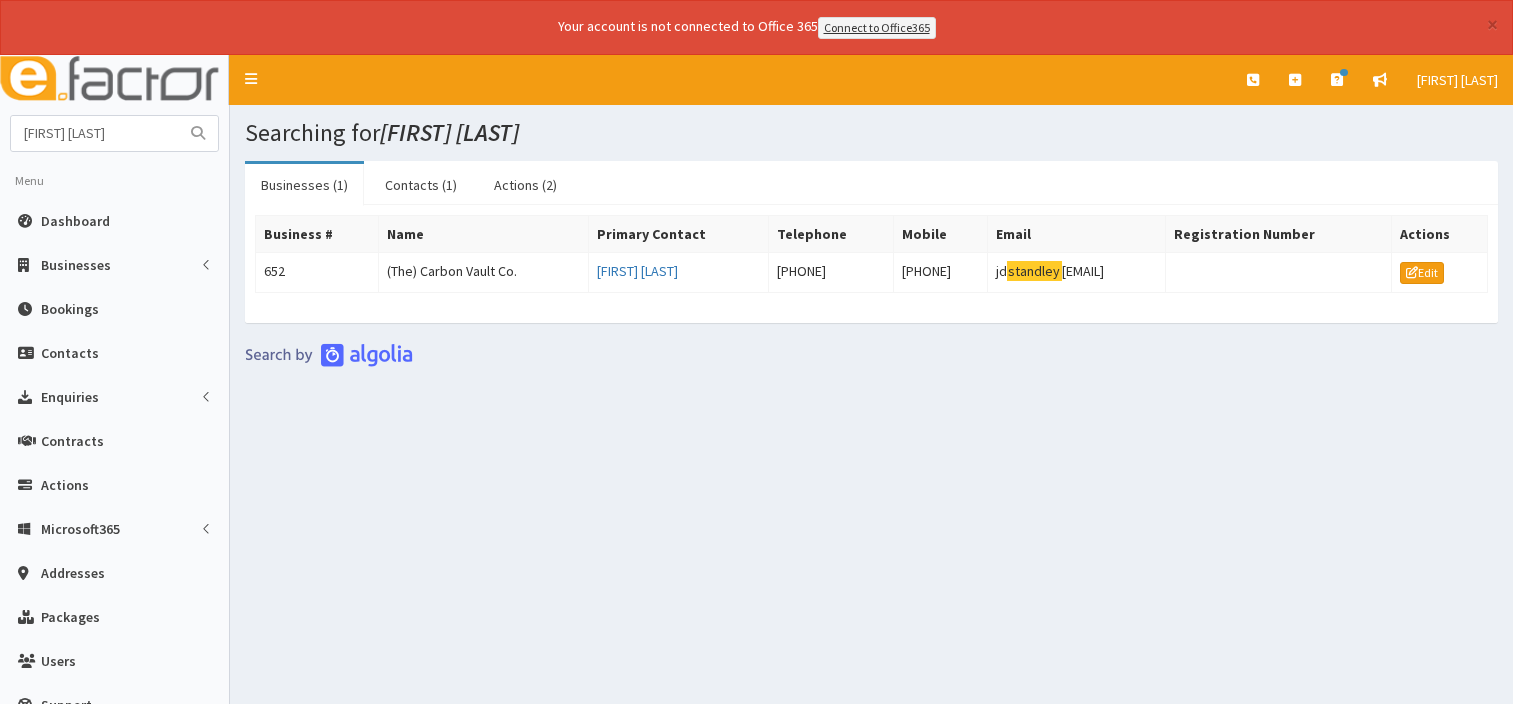 scroll, scrollTop: 0, scrollLeft: 0, axis: both 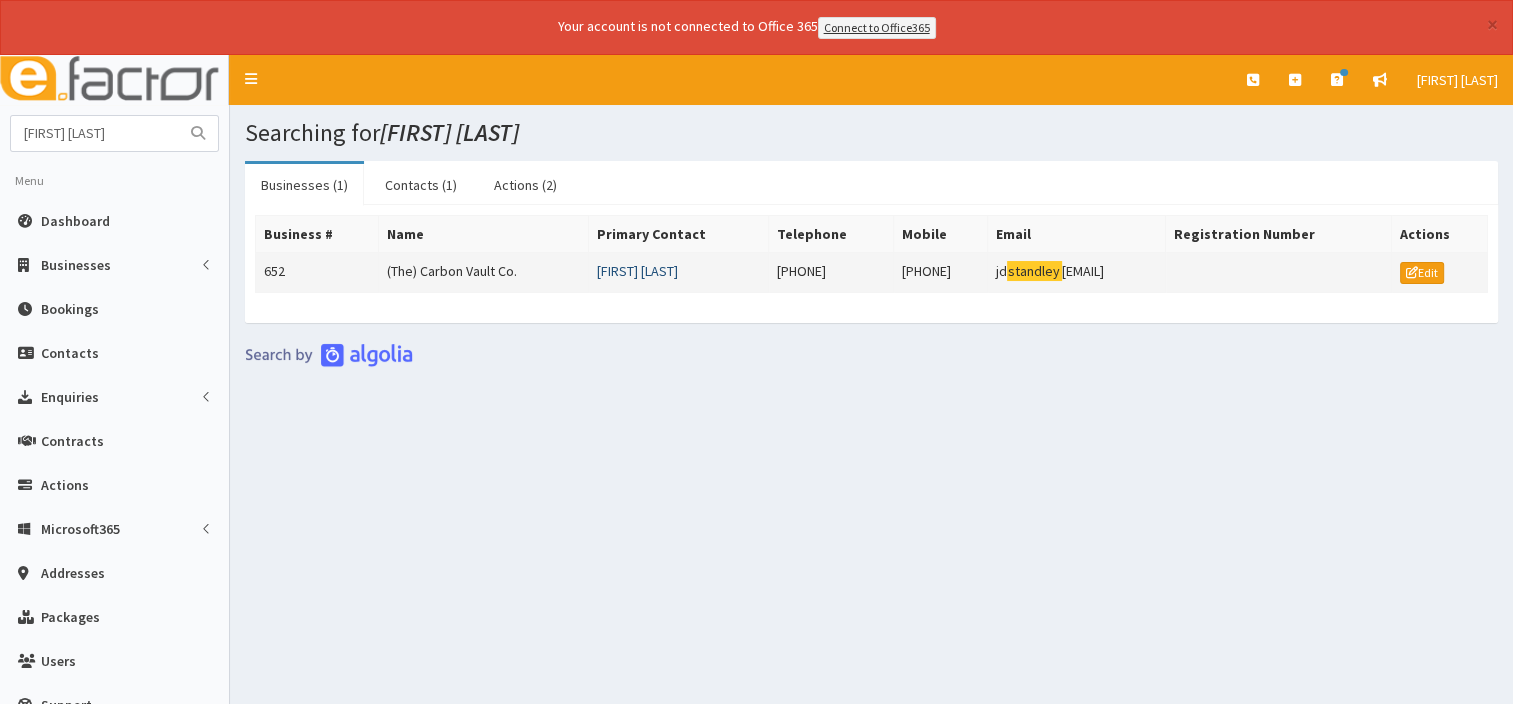 click on "[FIRST] [LAST]" at bounding box center (637, 271) 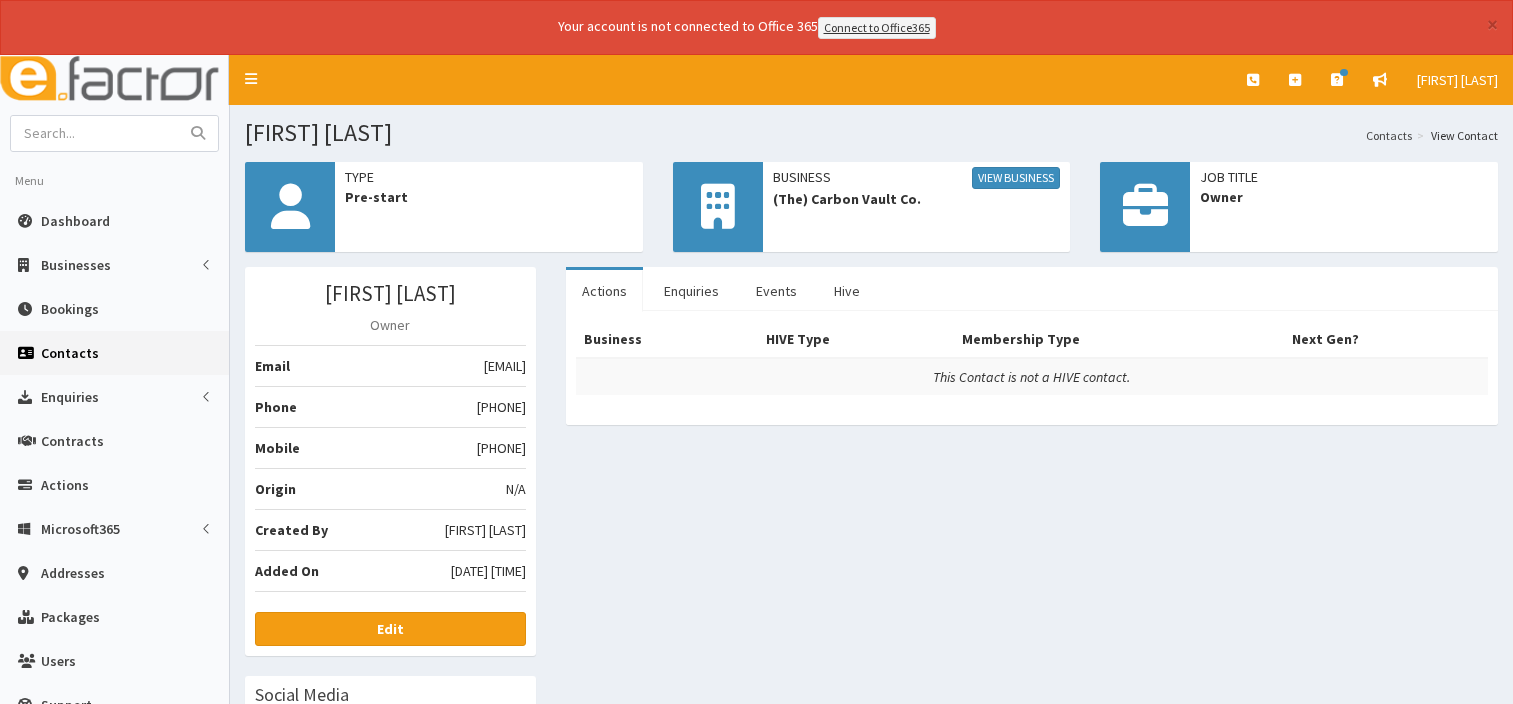 scroll, scrollTop: 0, scrollLeft: 0, axis: both 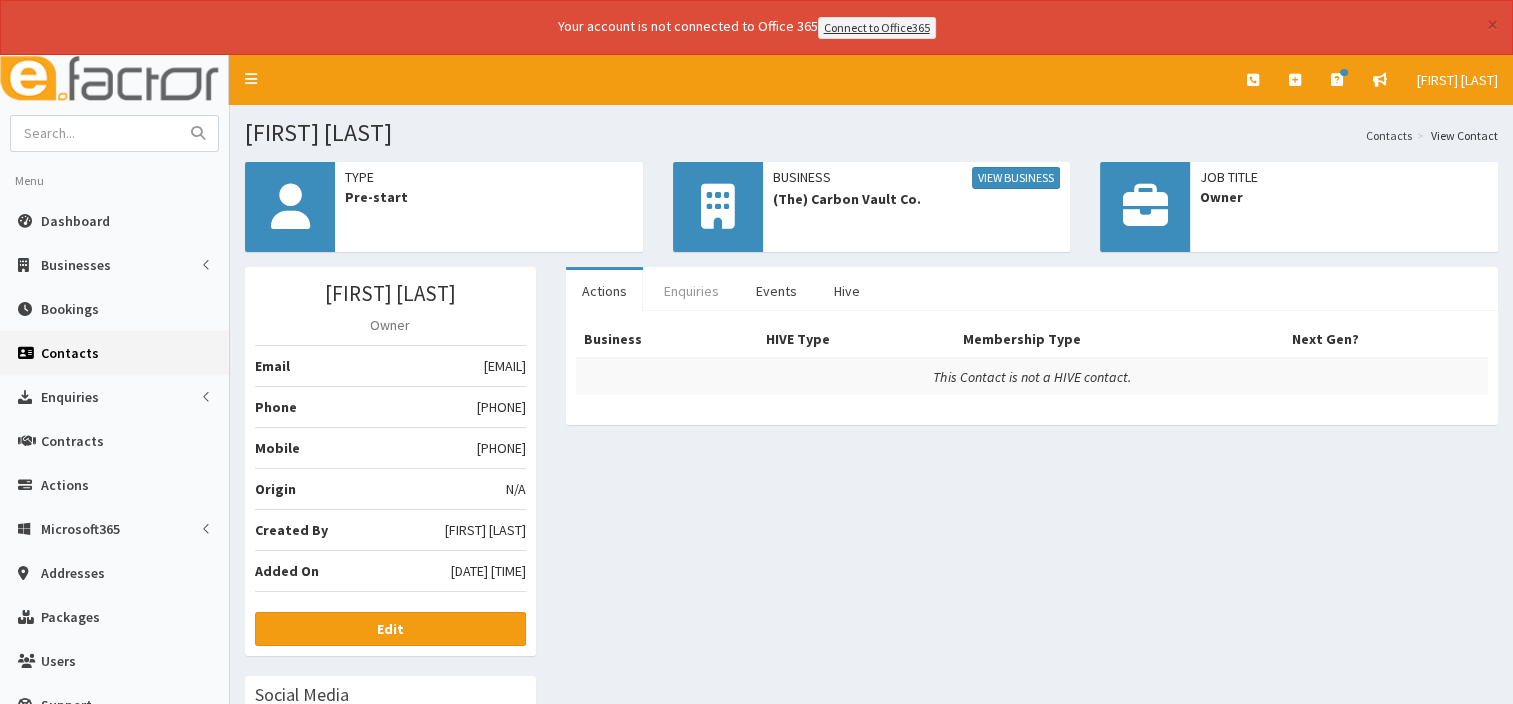 click on "Enquiries" at bounding box center [691, 291] 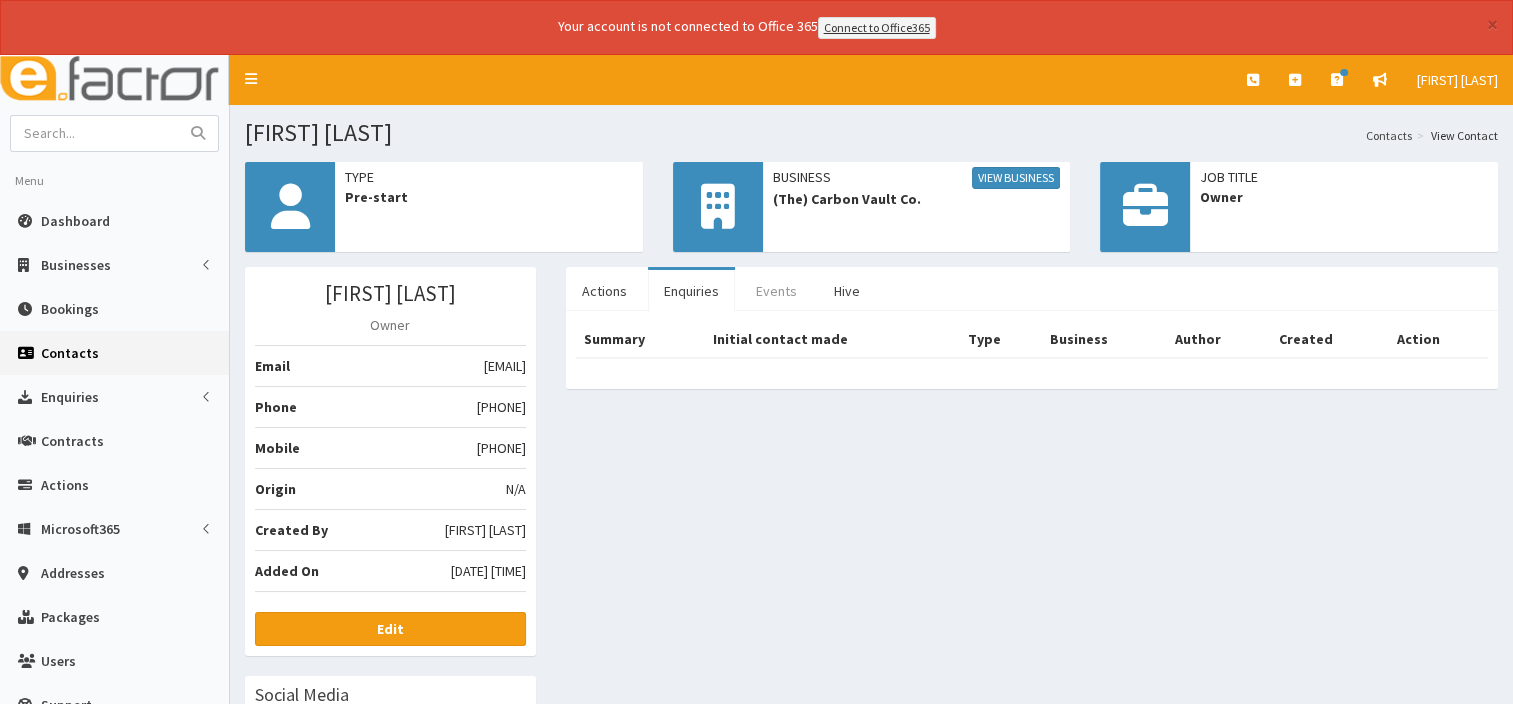 click on "Events" at bounding box center (776, 291) 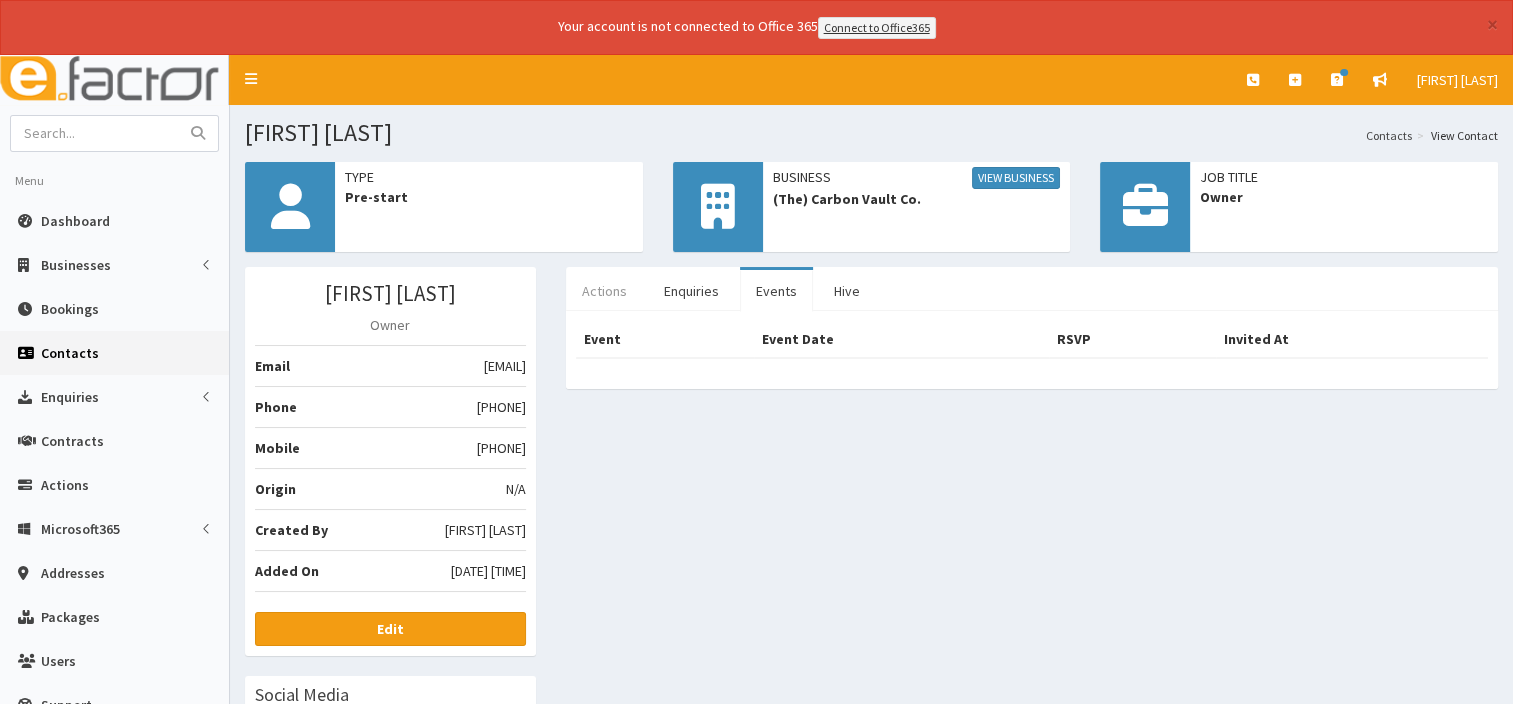 click on "Actions" at bounding box center [604, 291] 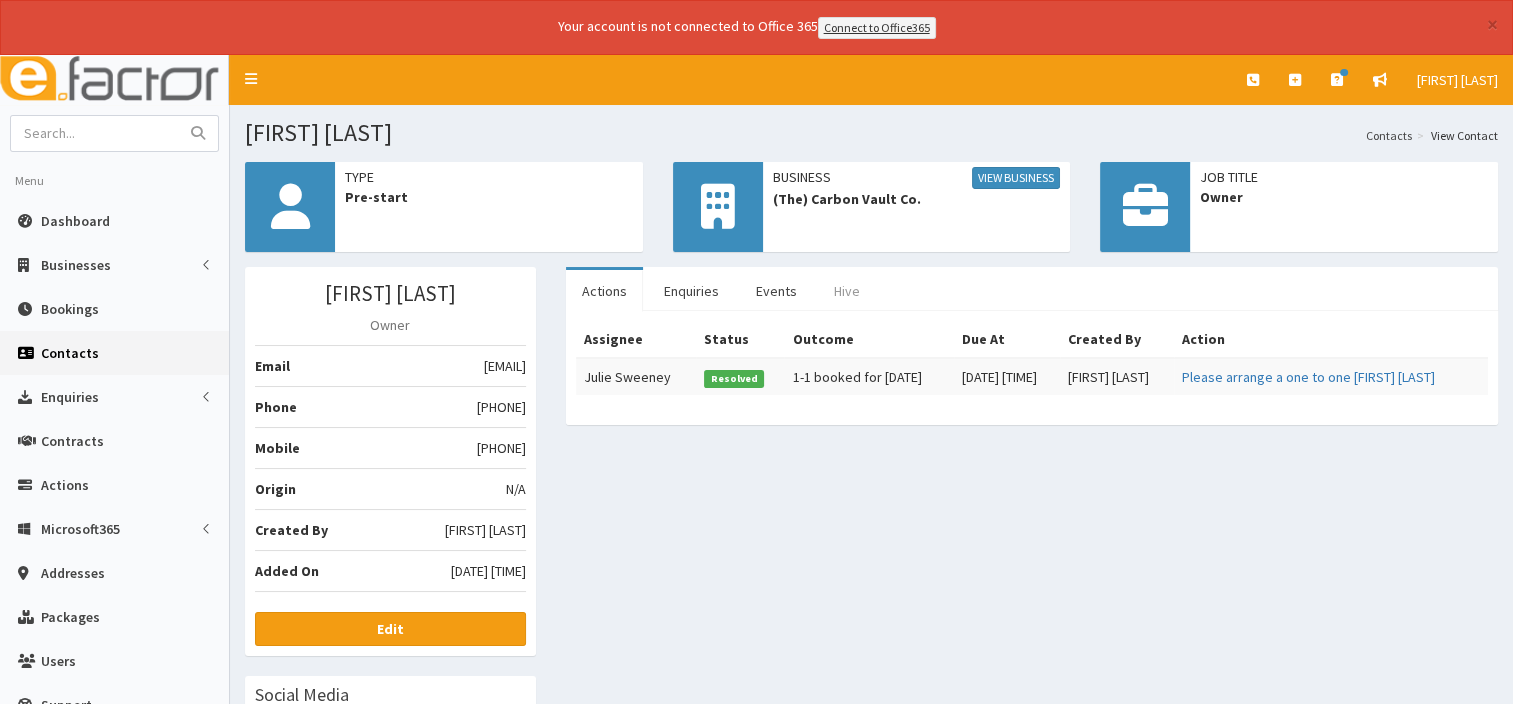 click on "Hive" at bounding box center [847, 291] 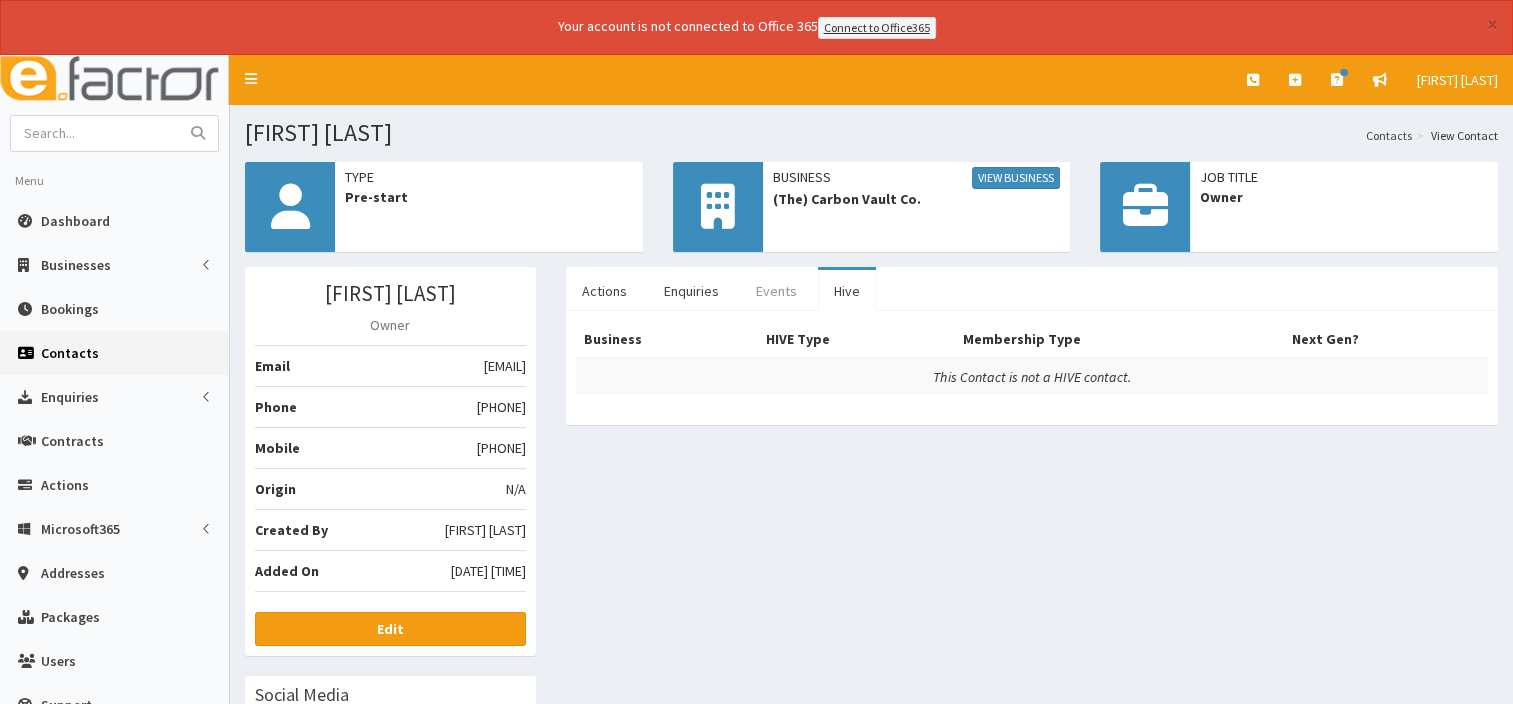 click on "Events" at bounding box center [776, 291] 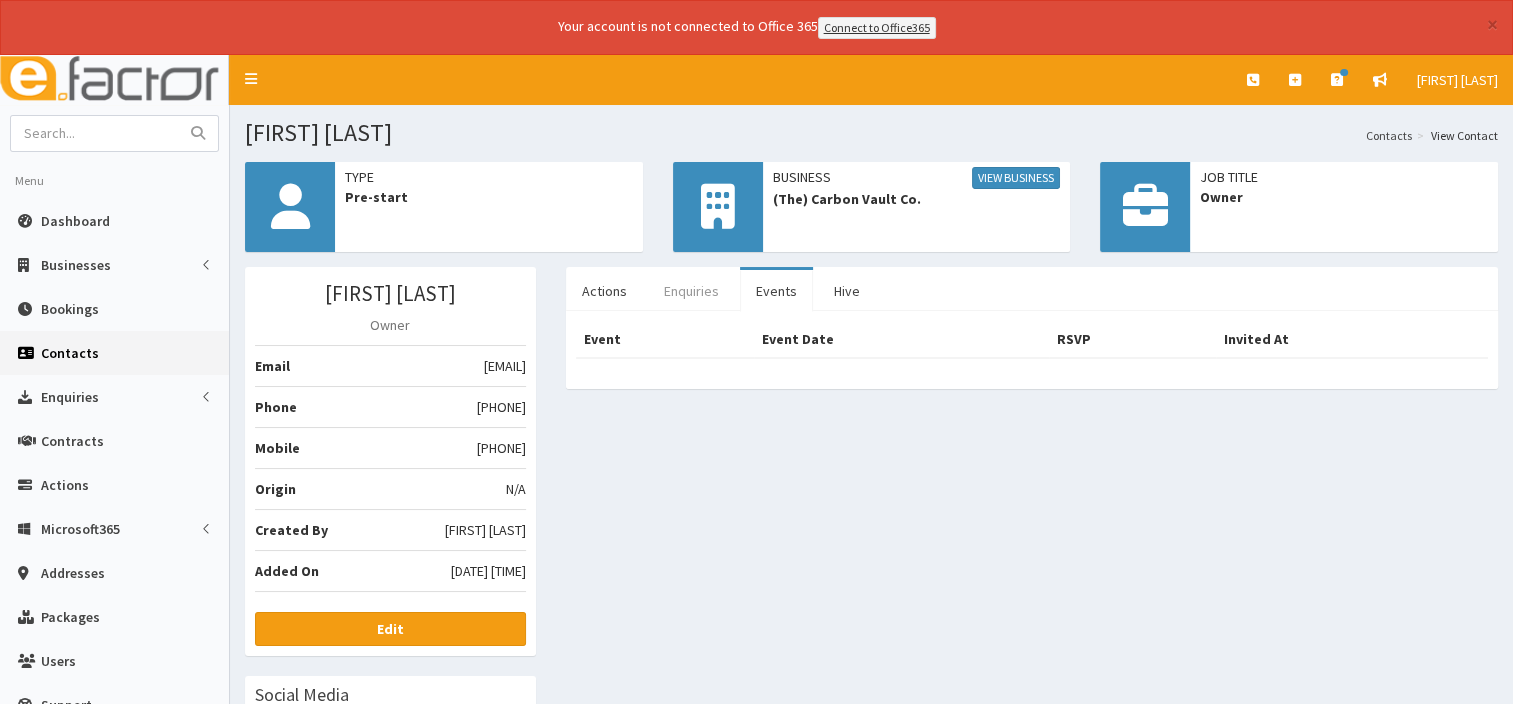 drag, startPoint x: 692, startPoint y: 292, endPoint x: 708, endPoint y: 278, distance: 21.260292 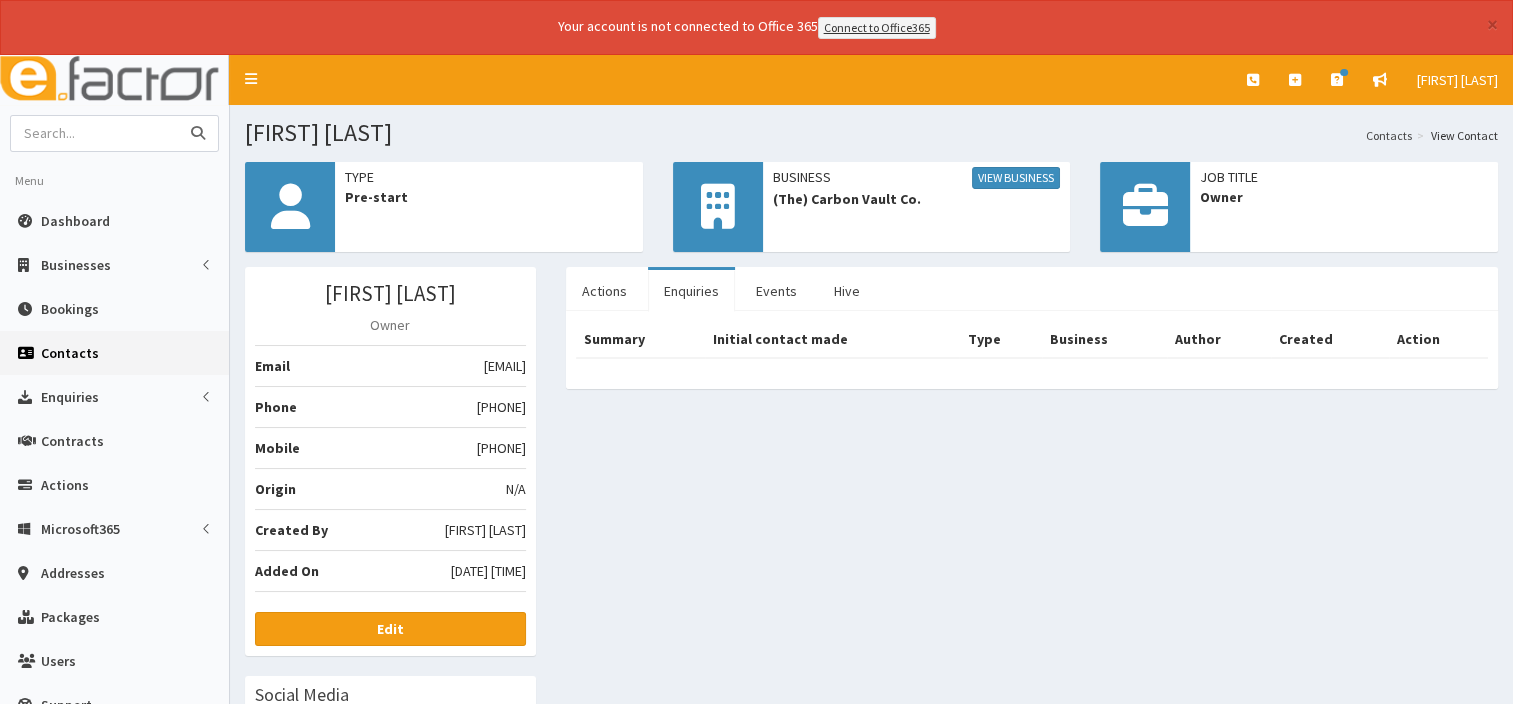 click at bounding box center (95, 133) 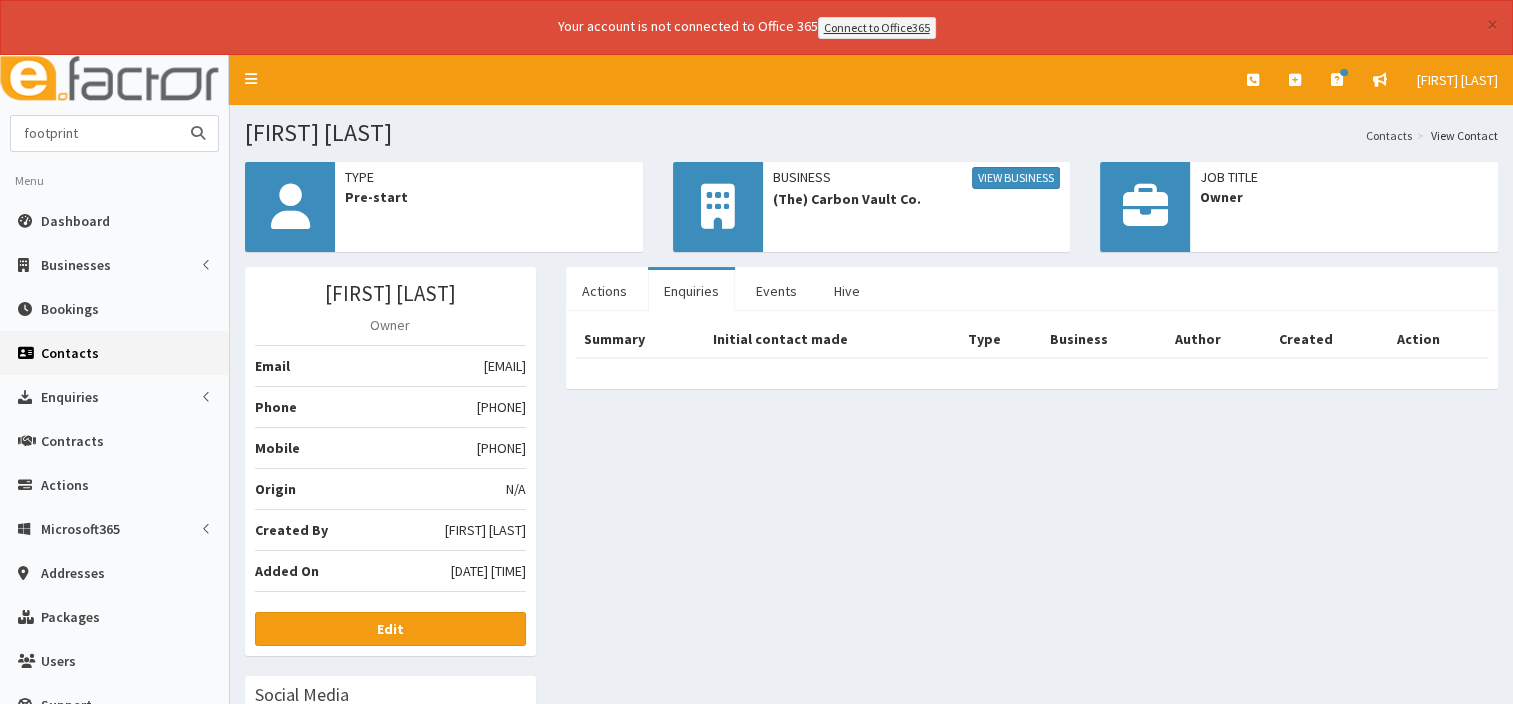 type on "footprint" 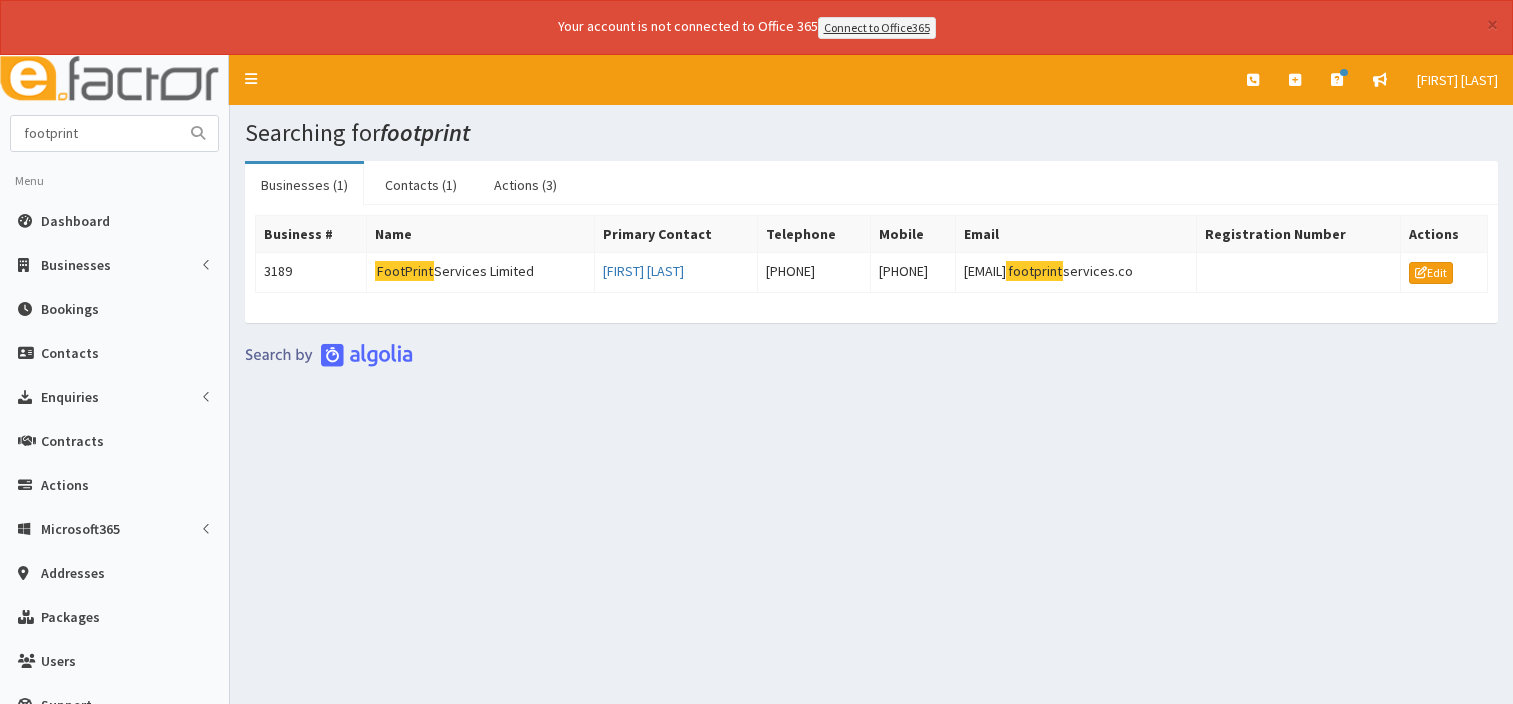 scroll, scrollTop: 0, scrollLeft: 0, axis: both 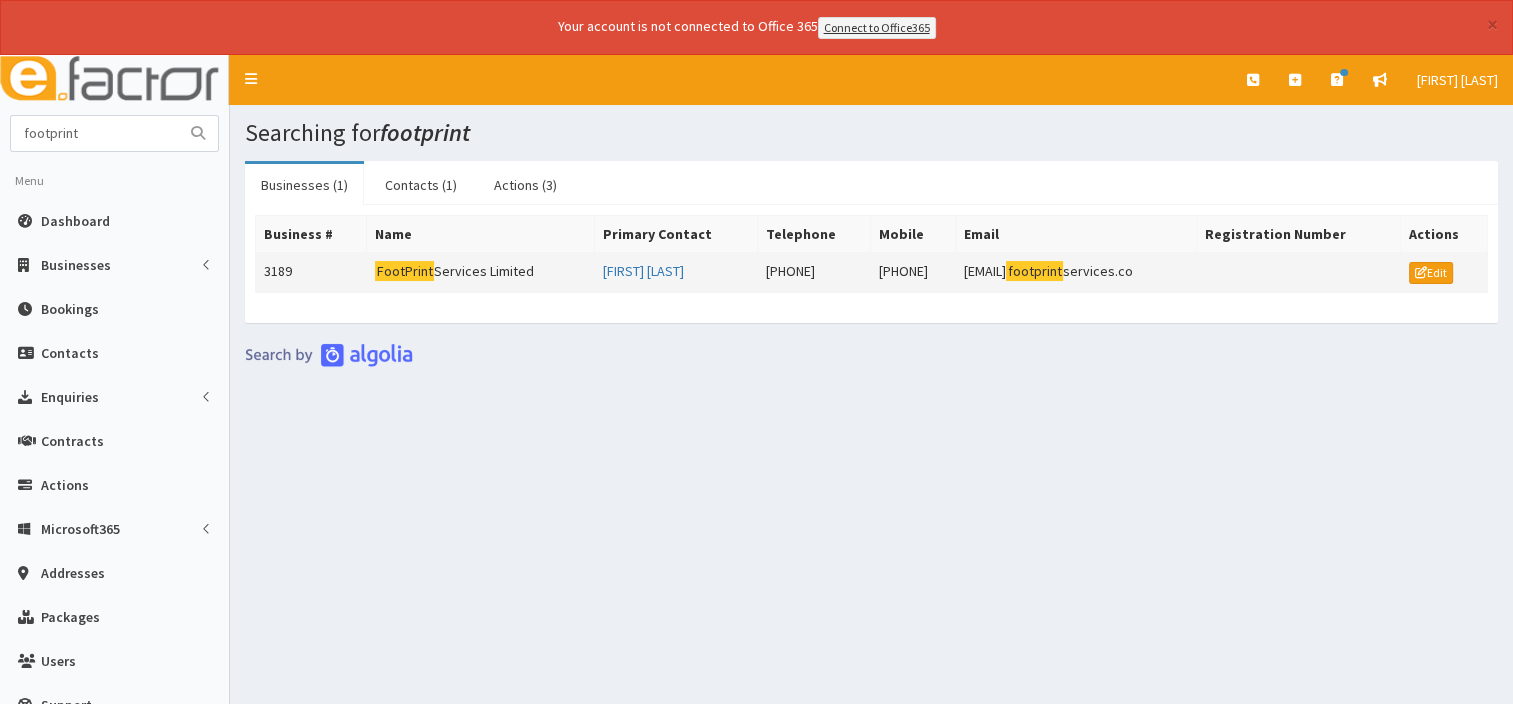 click on "FootPrint  Services Limited" at bounding box center [481, 272] 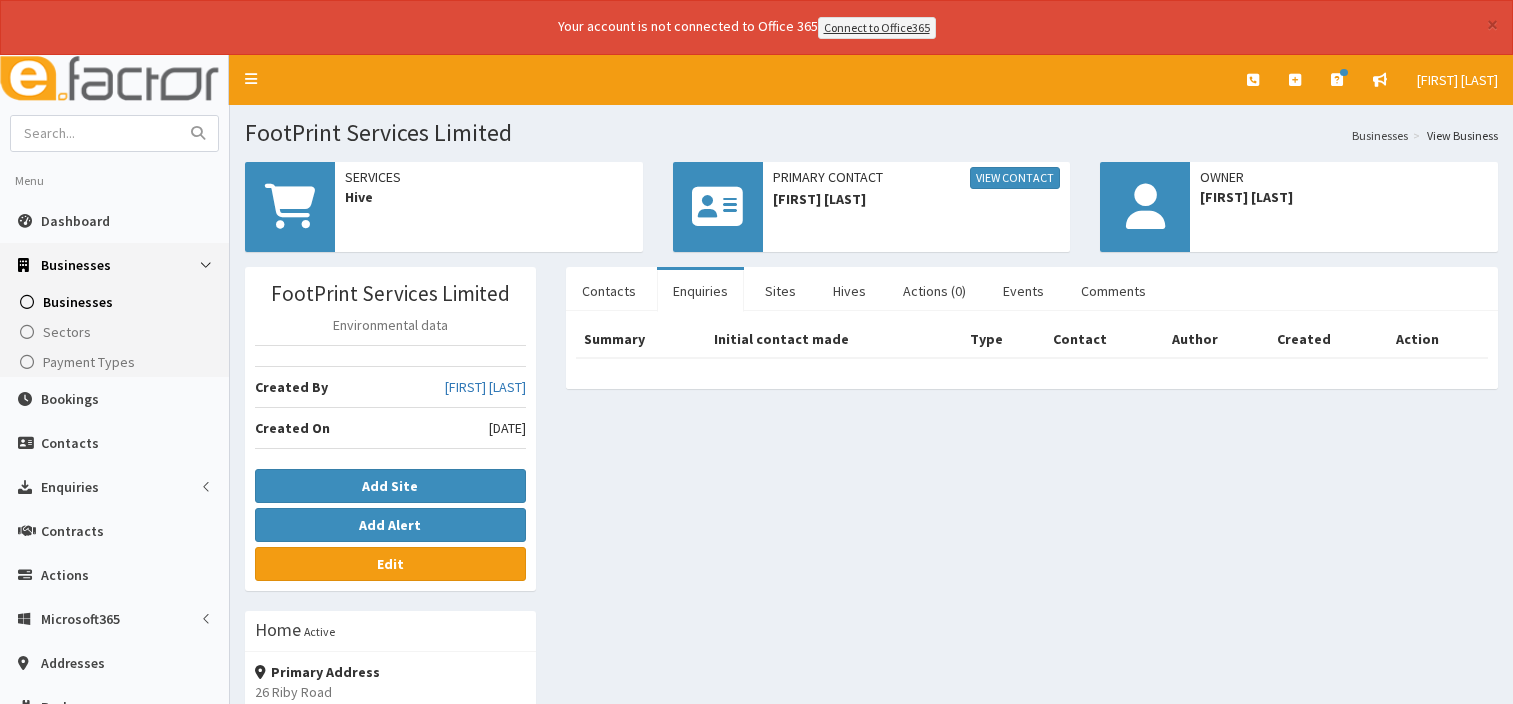 scroll, scrollTop: 0, scrollLeft: 0, axis: both 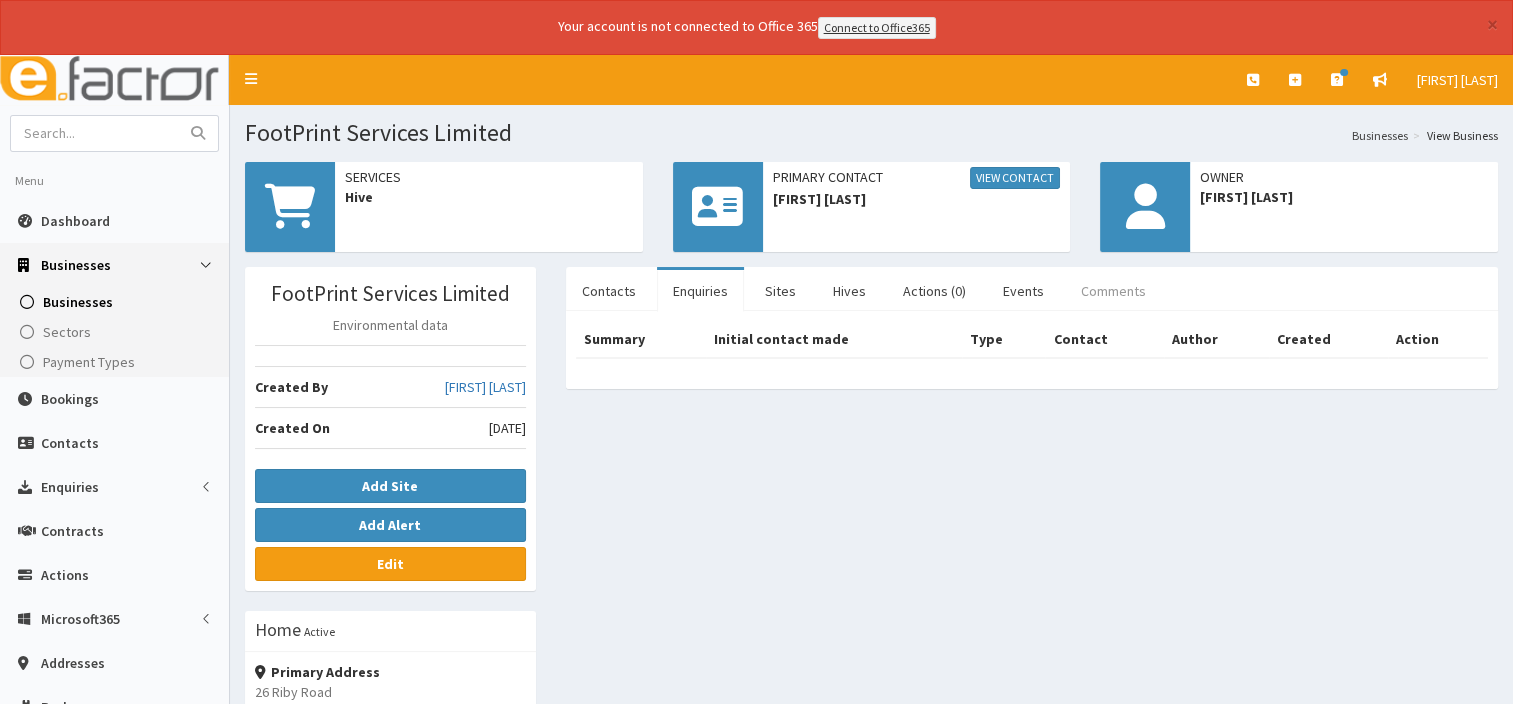 click on "Comments" at bounding box center [1113, 291] 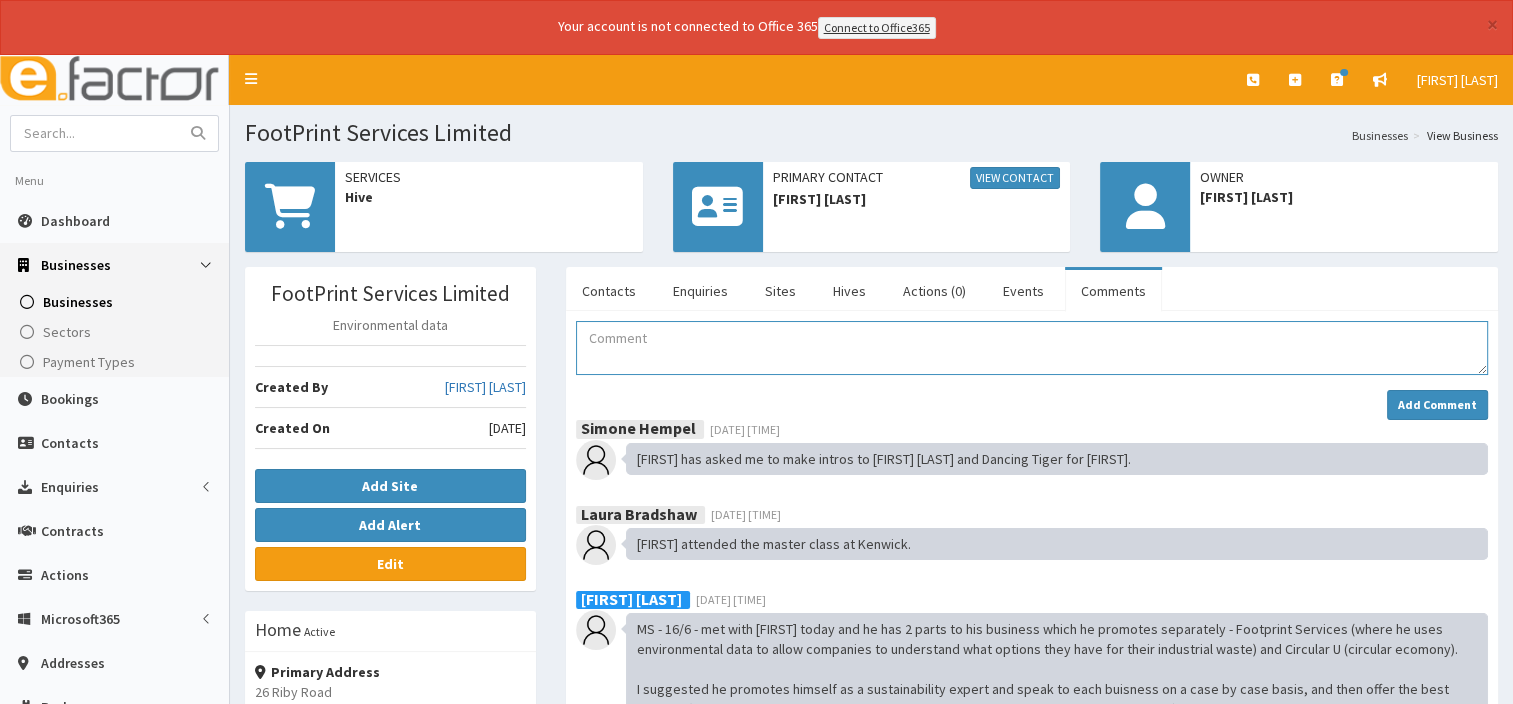 click at bounding box center (1032, 348) 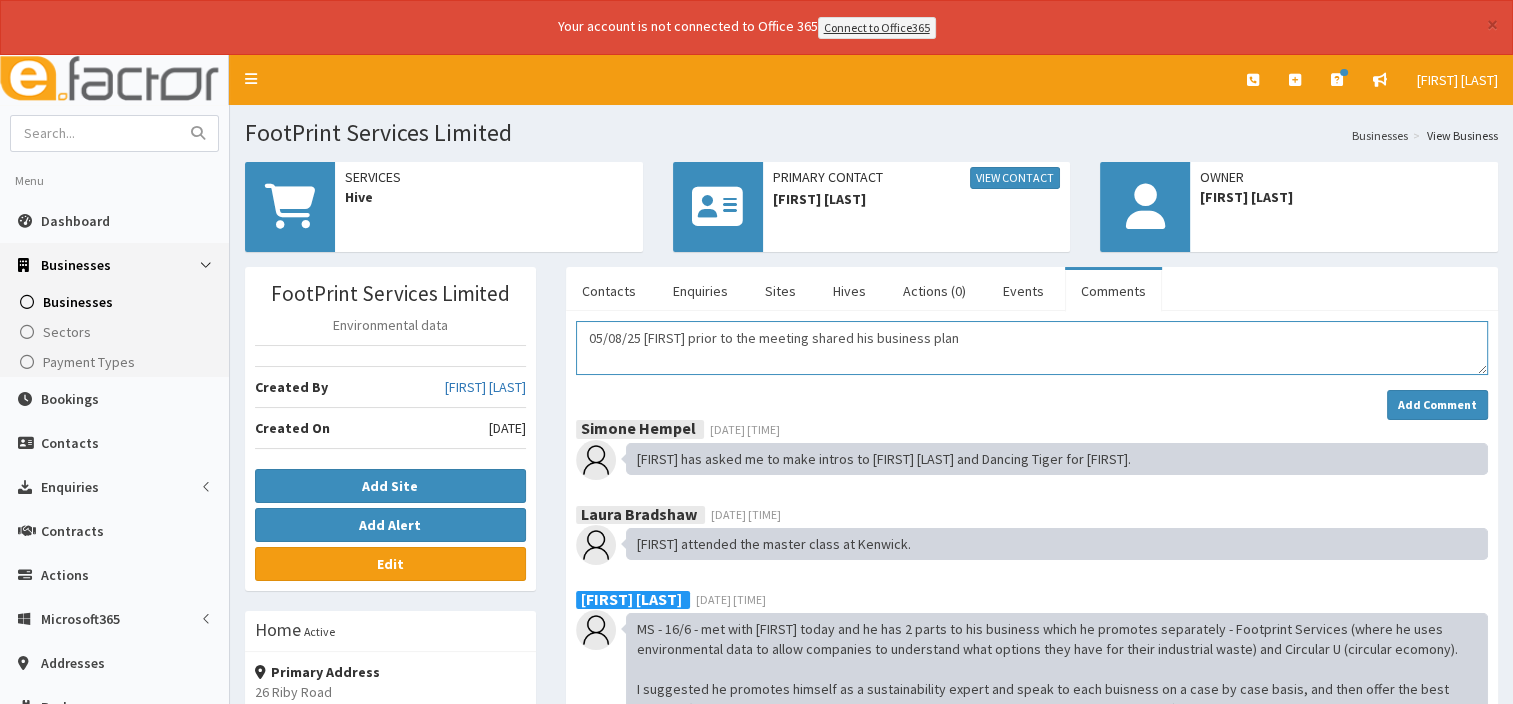 click on "05/08/25 Andrew prior to the meeting shared his business plan" at bounding box center [1032, 348] 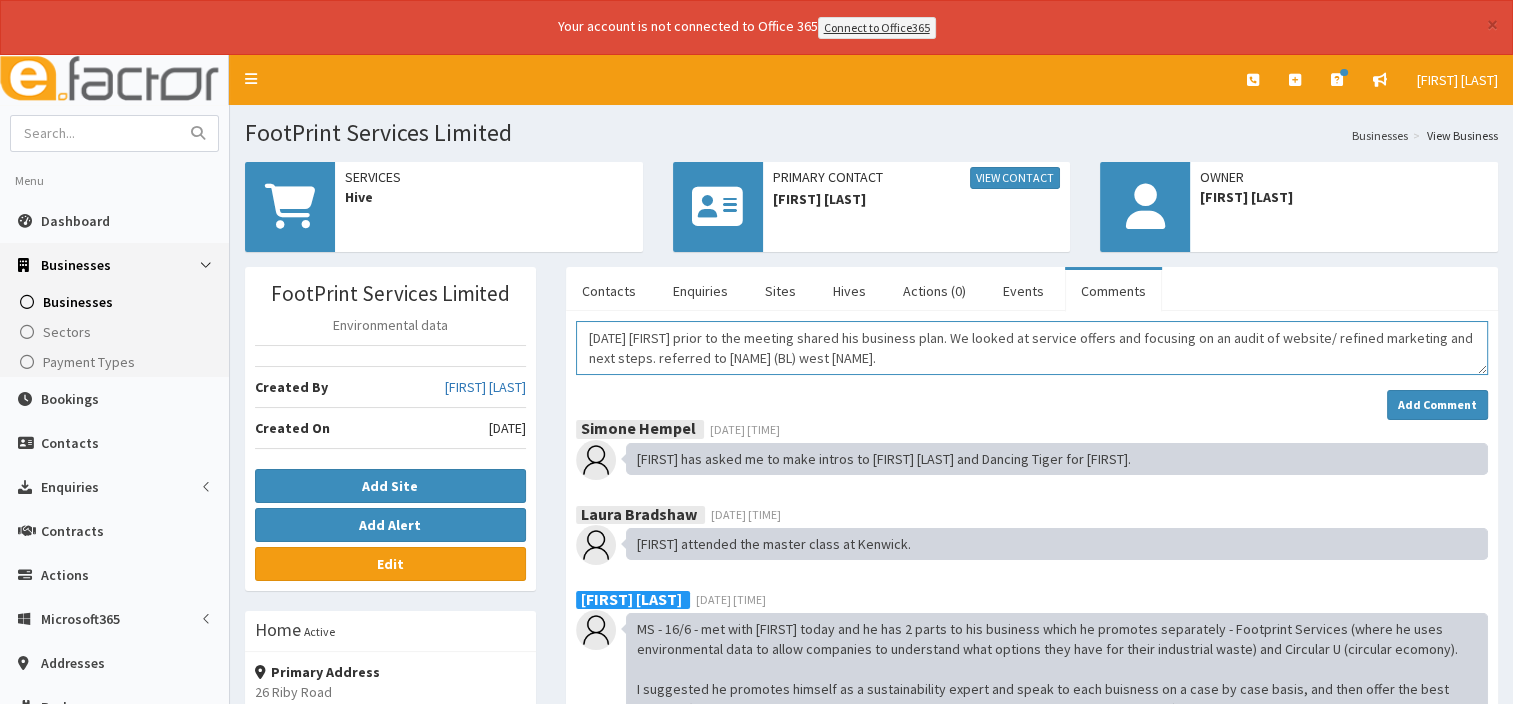 drag, startPoint x: 791, startPoint y: 358, endPoint x: 847, endPoint y: 372, distance: 57.72348 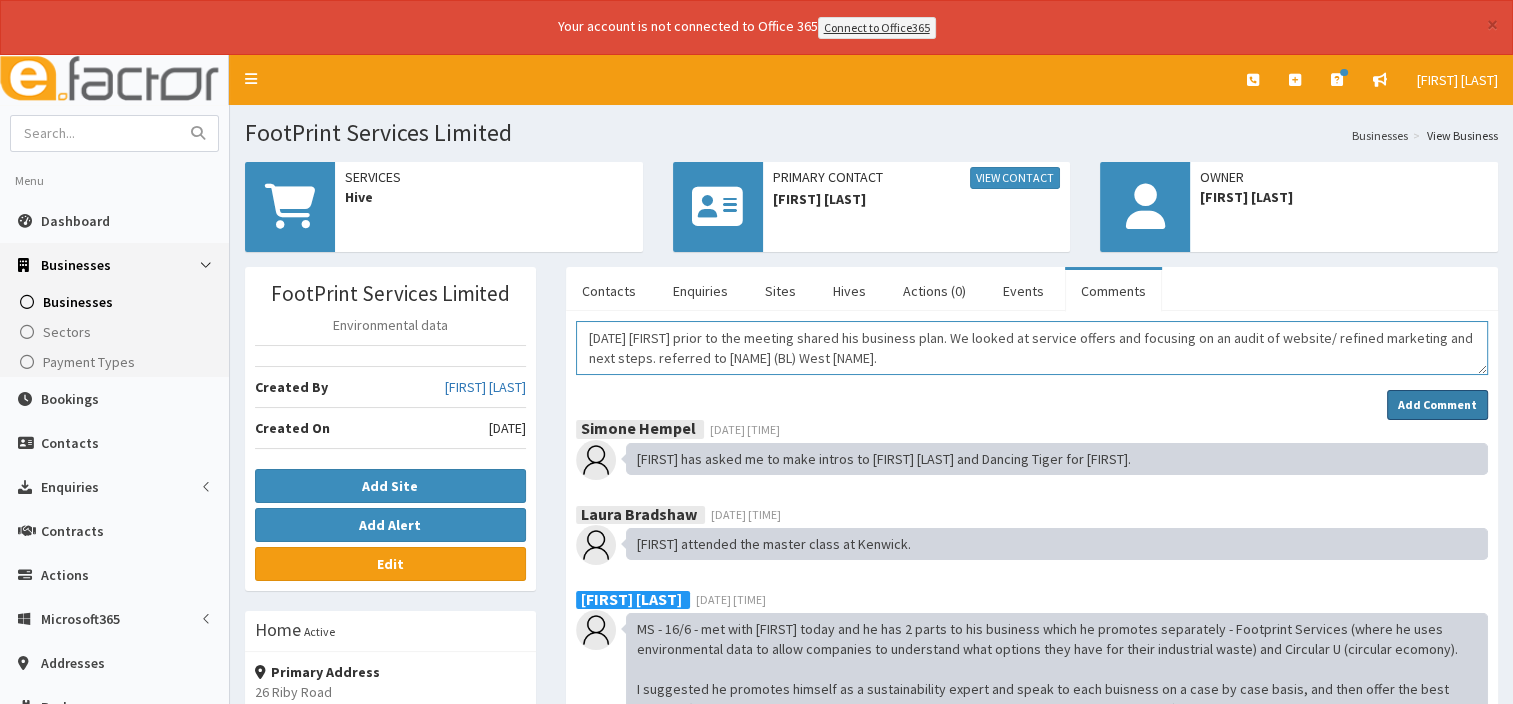 type on "05/08/25 Andrew prior to the meeting shared his business plan. We looked at service offers and focusing on an audit of website/ refined marketing and next steps. referred to Claire (BL) West Lindsey." 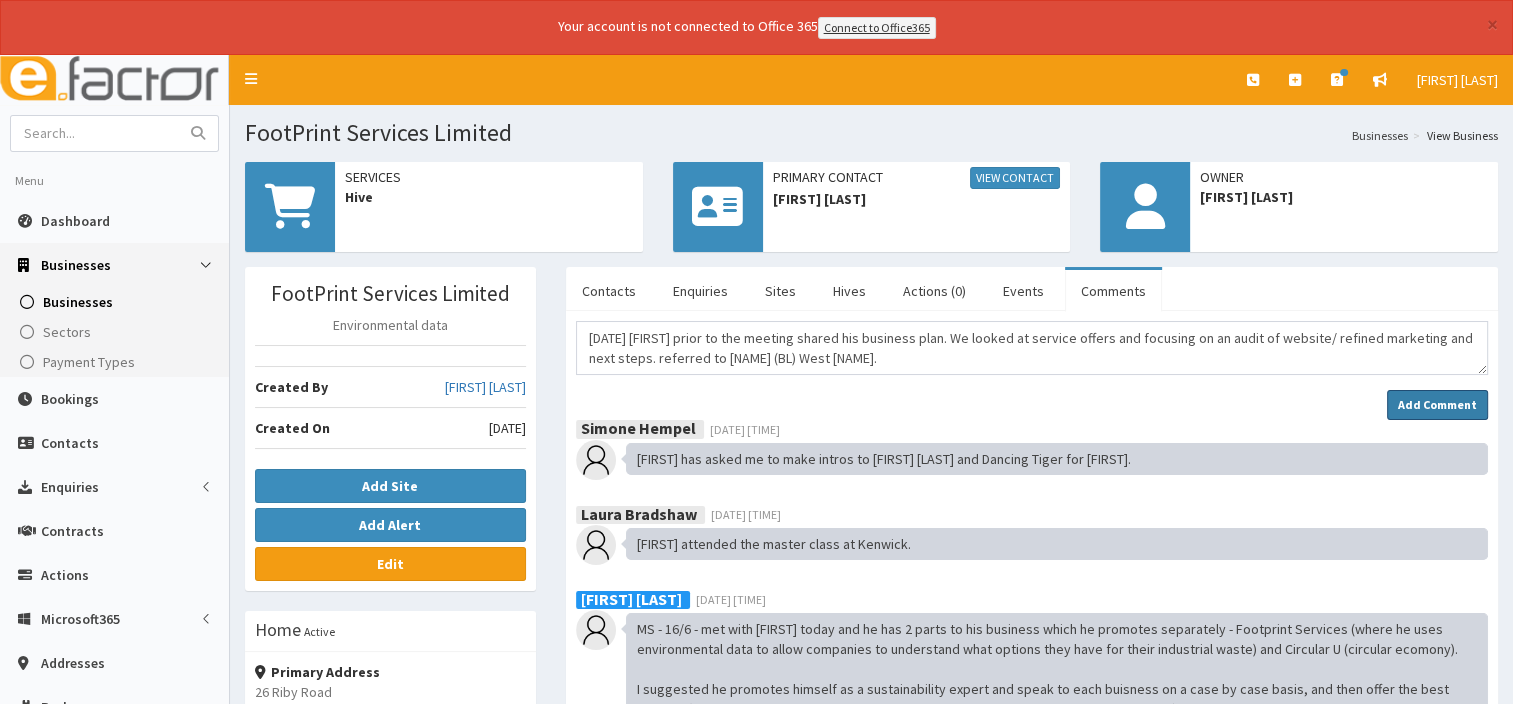 click on "Add Comment" at bounding box center [1437, 404] 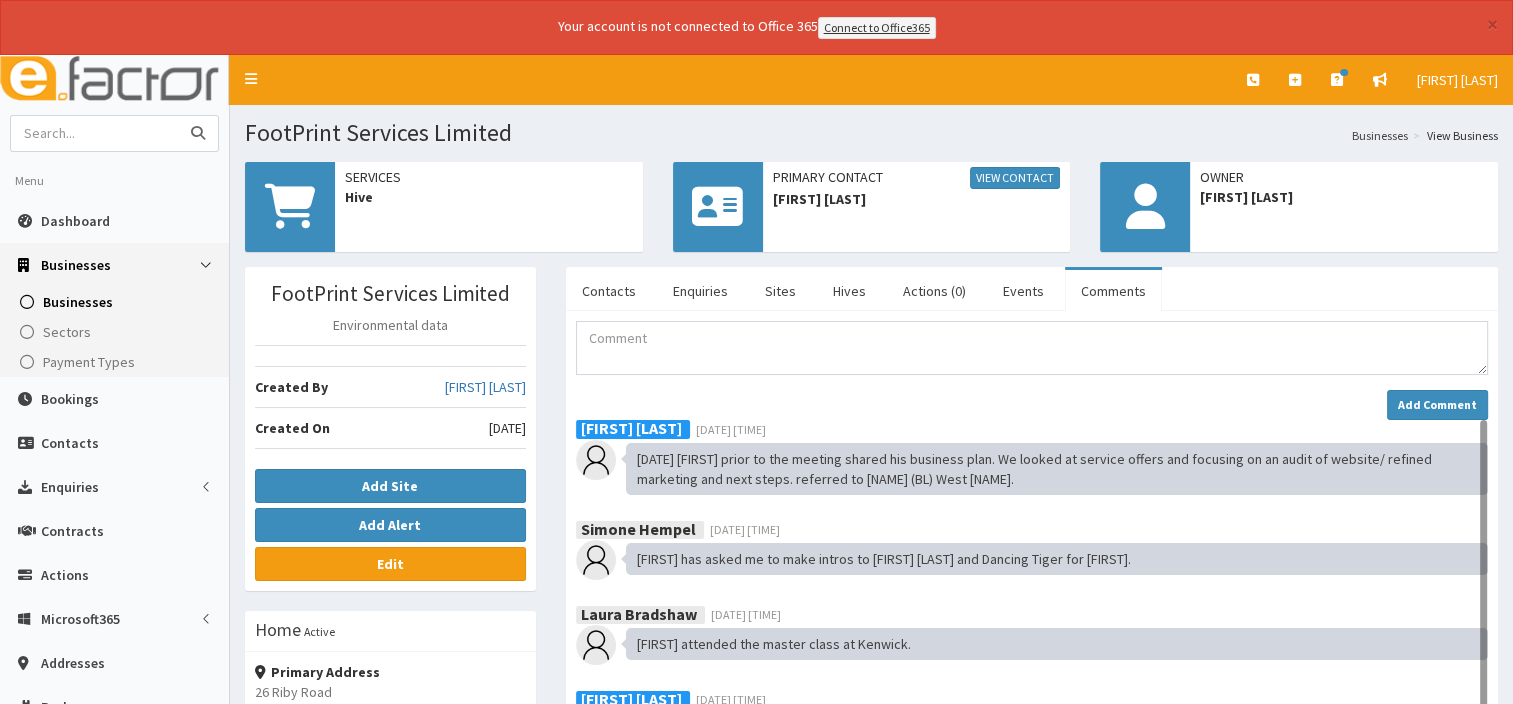 click at bounding box center [95, 133] 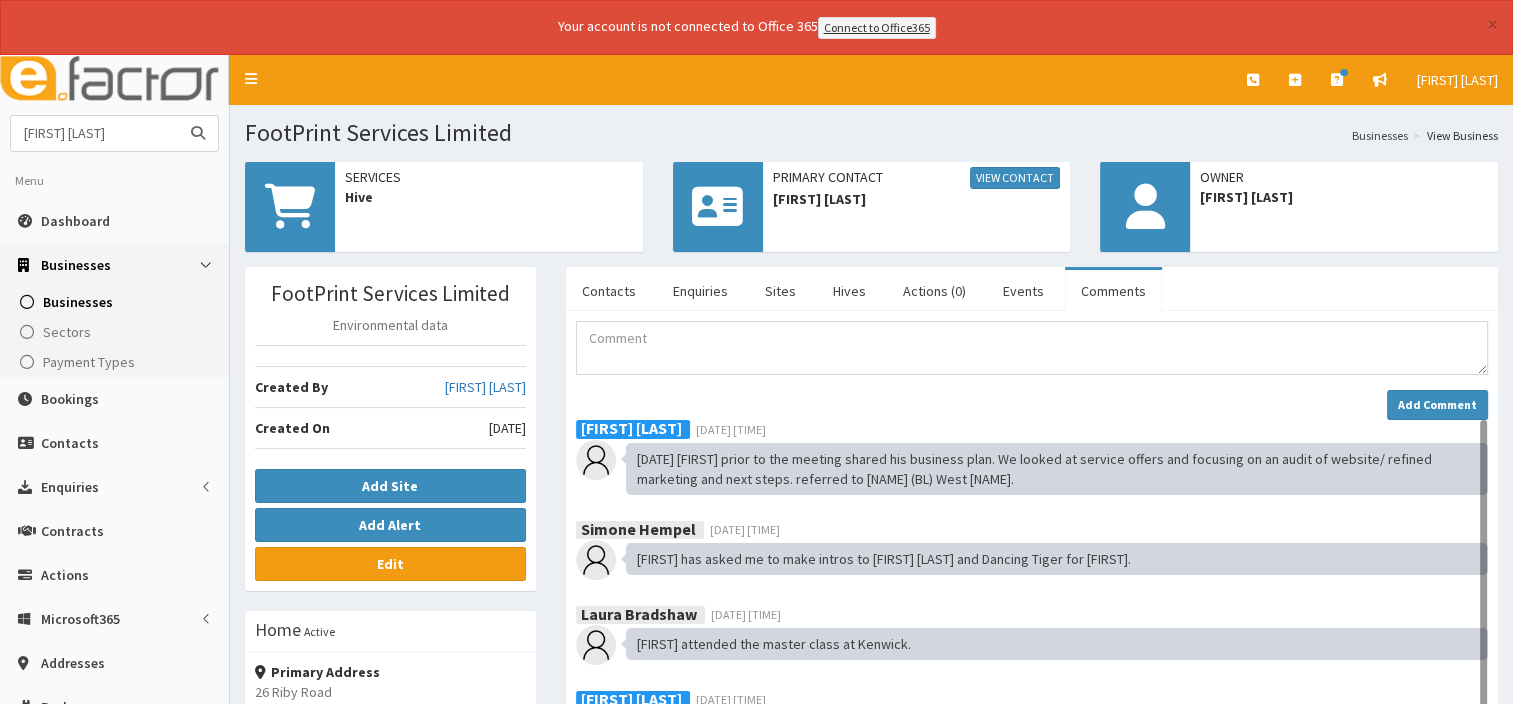 type on "[FIRST] [LAST]" 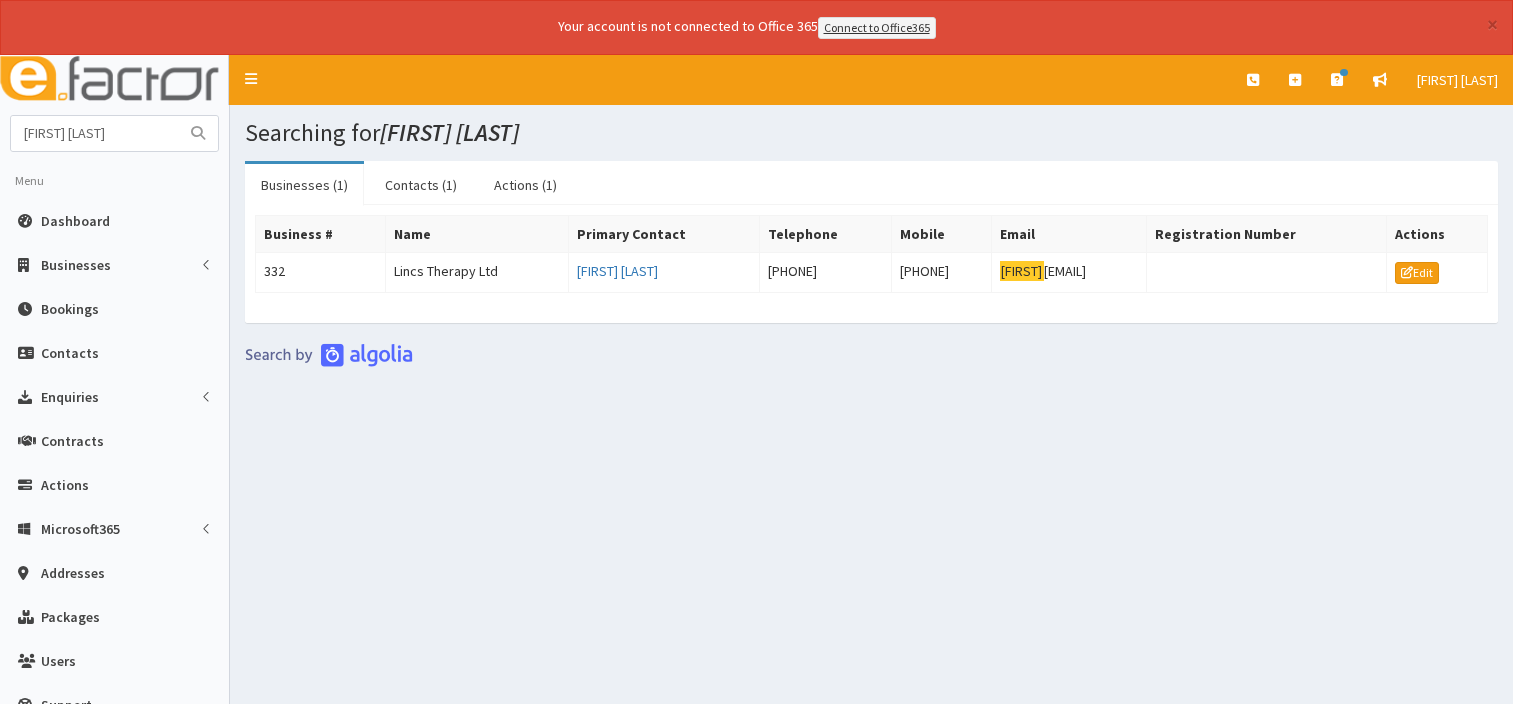 scroll, scrollTop: 0, scrollLeft: 0, axis: both 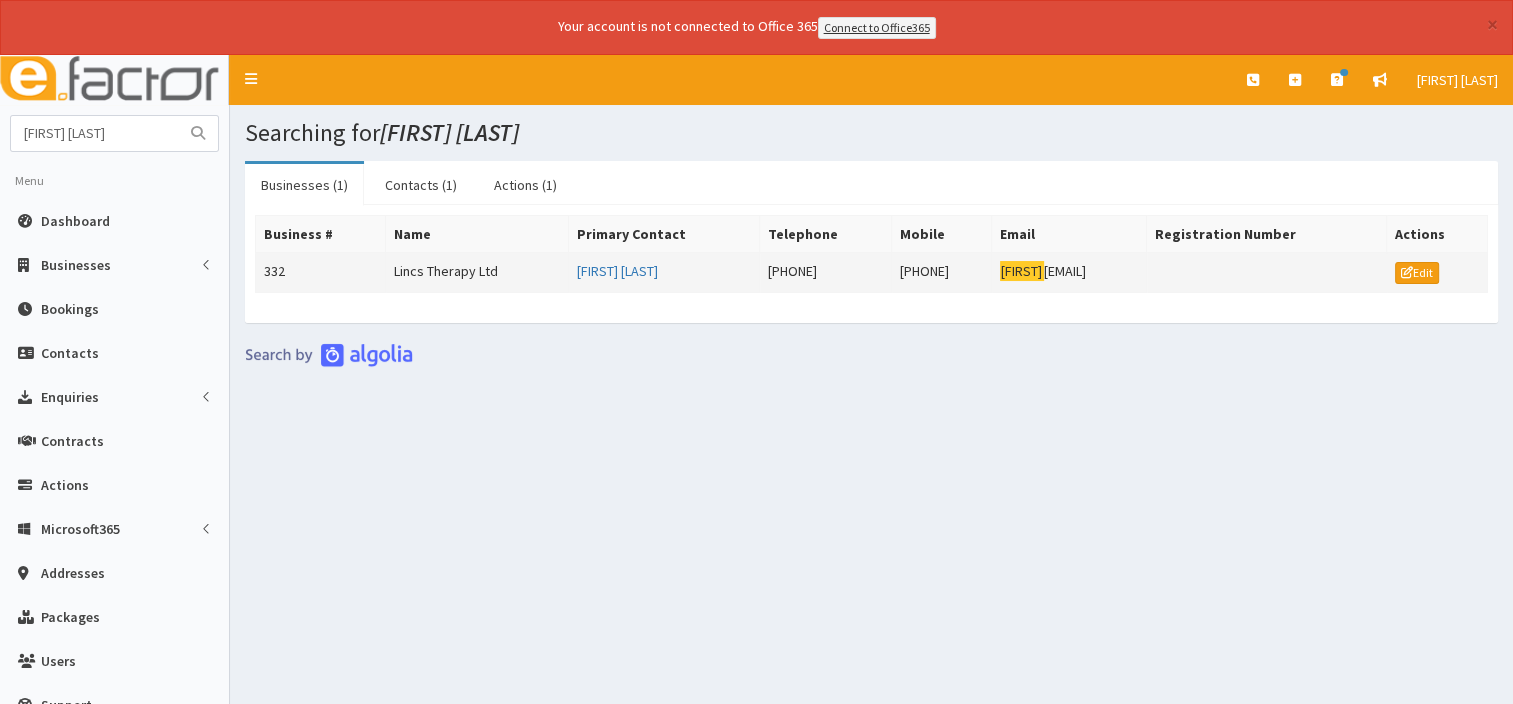 click on "Lincs Therapy Ltd" at bounding box center (477, 272) 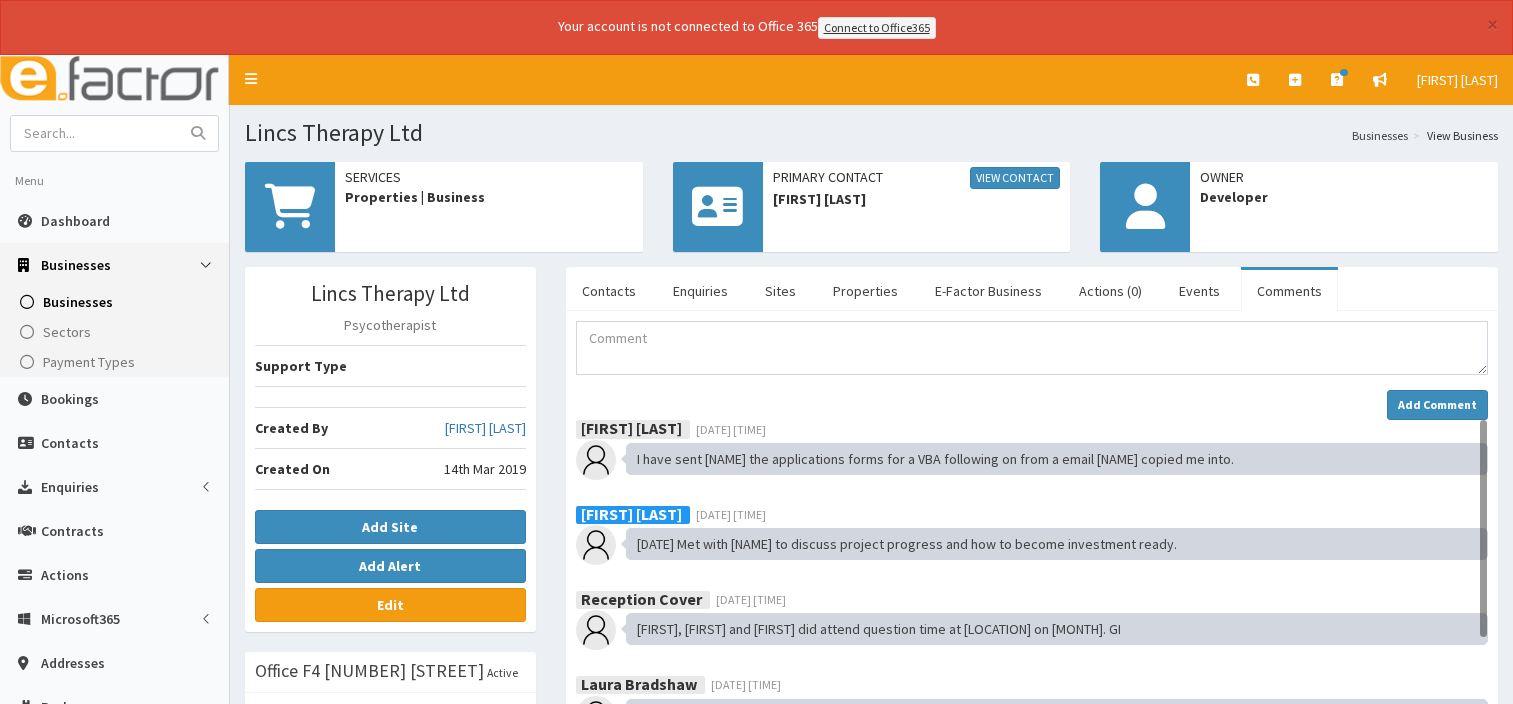 scroll, scrollTop: 0, scrollLeft: 0, axis: both 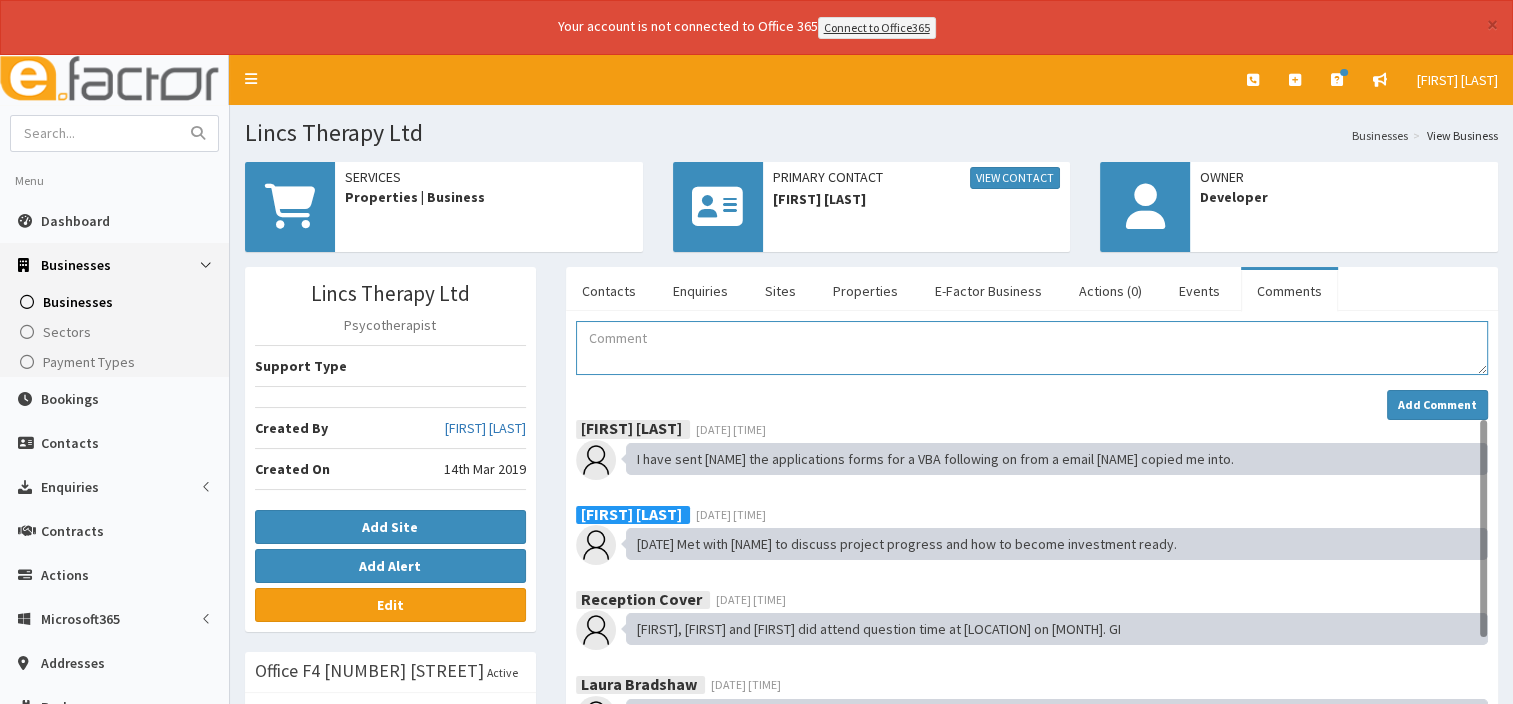 click at bounding box center (1032, 348) 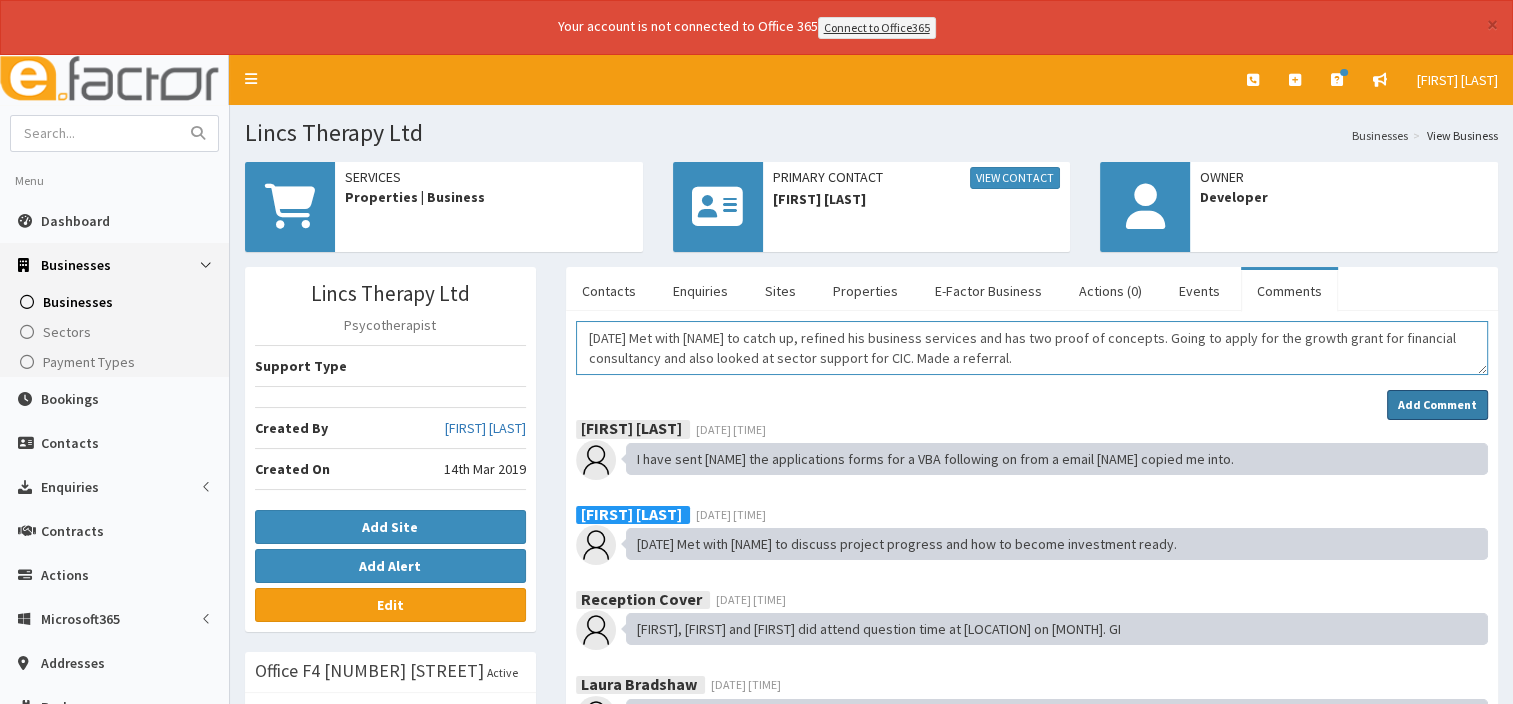 type on "06/08/25 Met with Brian to catch up, refined his business services and has two proof of concepts. Going to apply for the growth grant for financial consultancy and also looked at sector support for CIC. Made a referral." 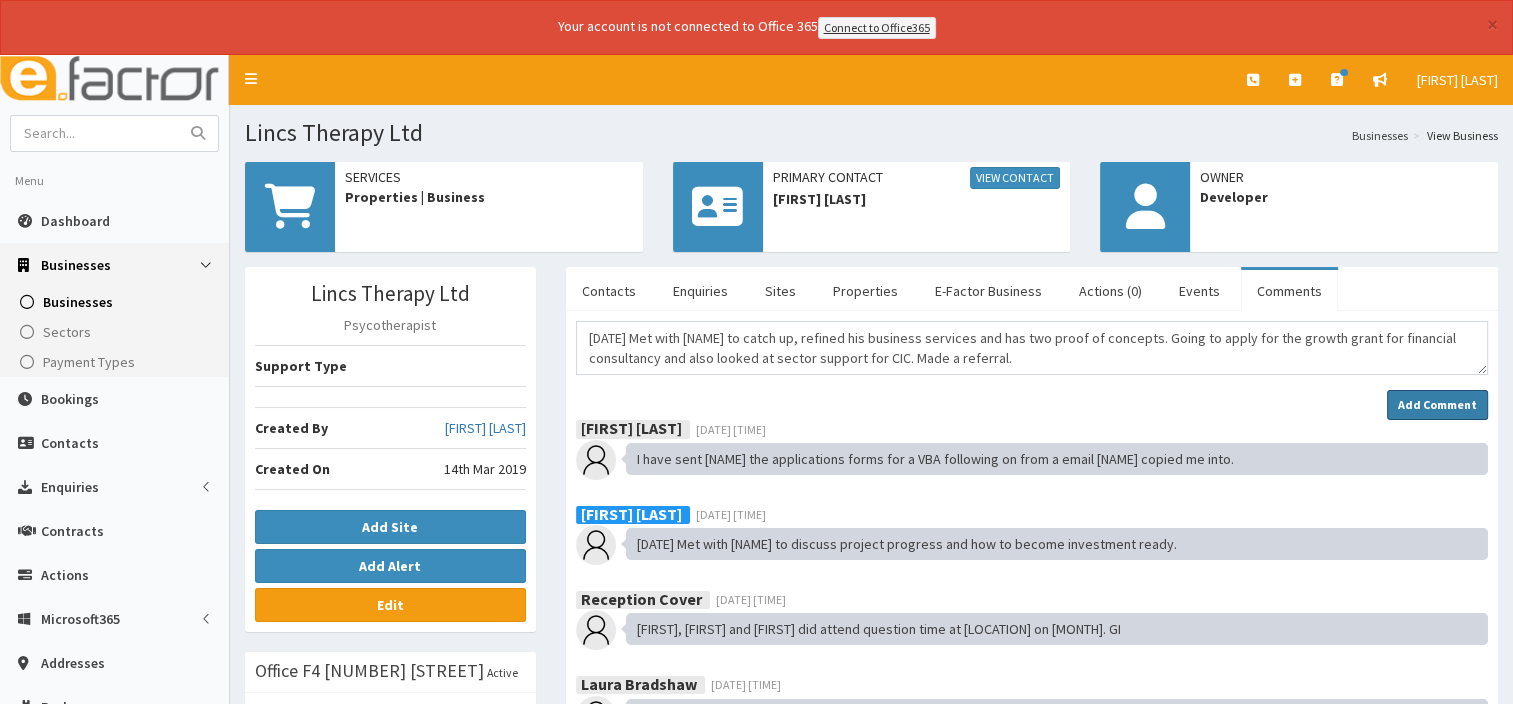 click on "Add Comment" at bounding box center [1437, 404] 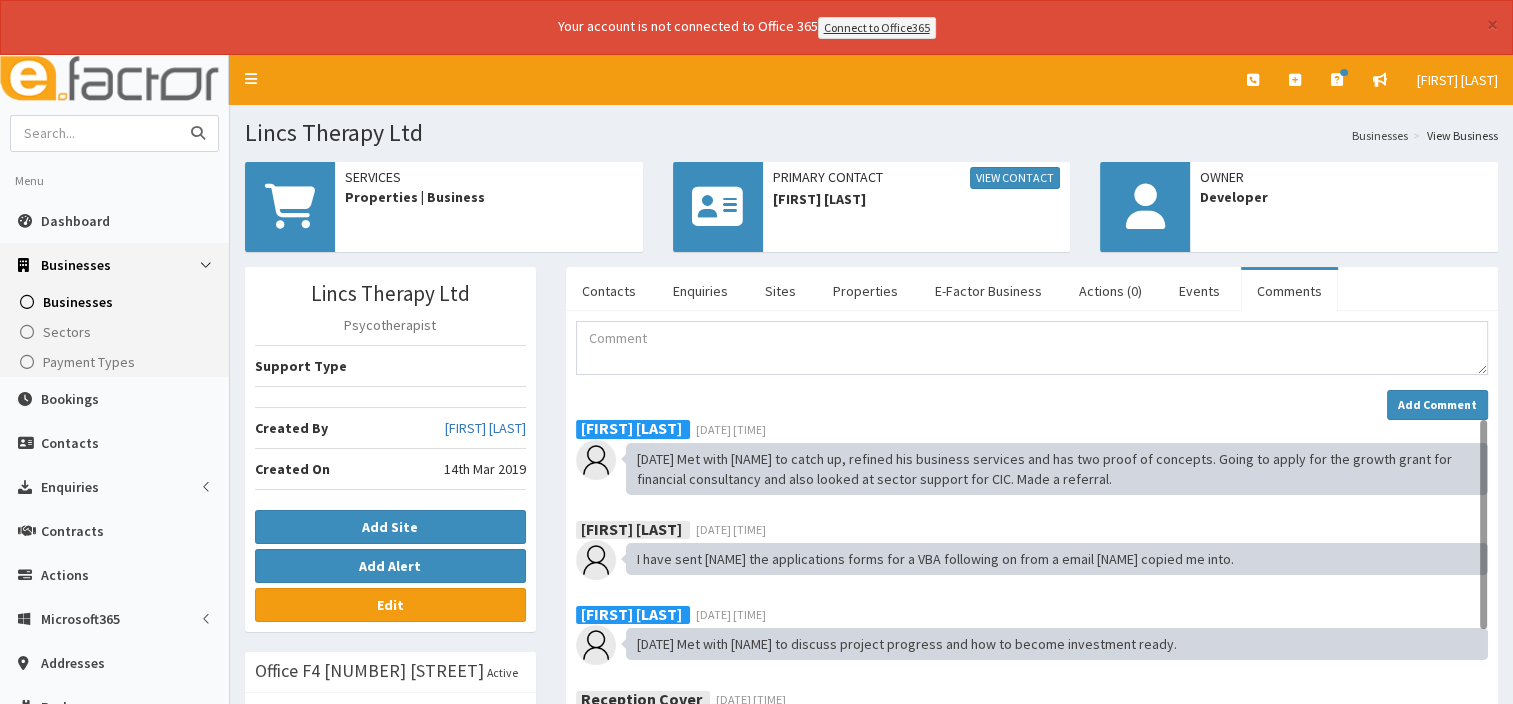 click at bounding box center (95, 133) 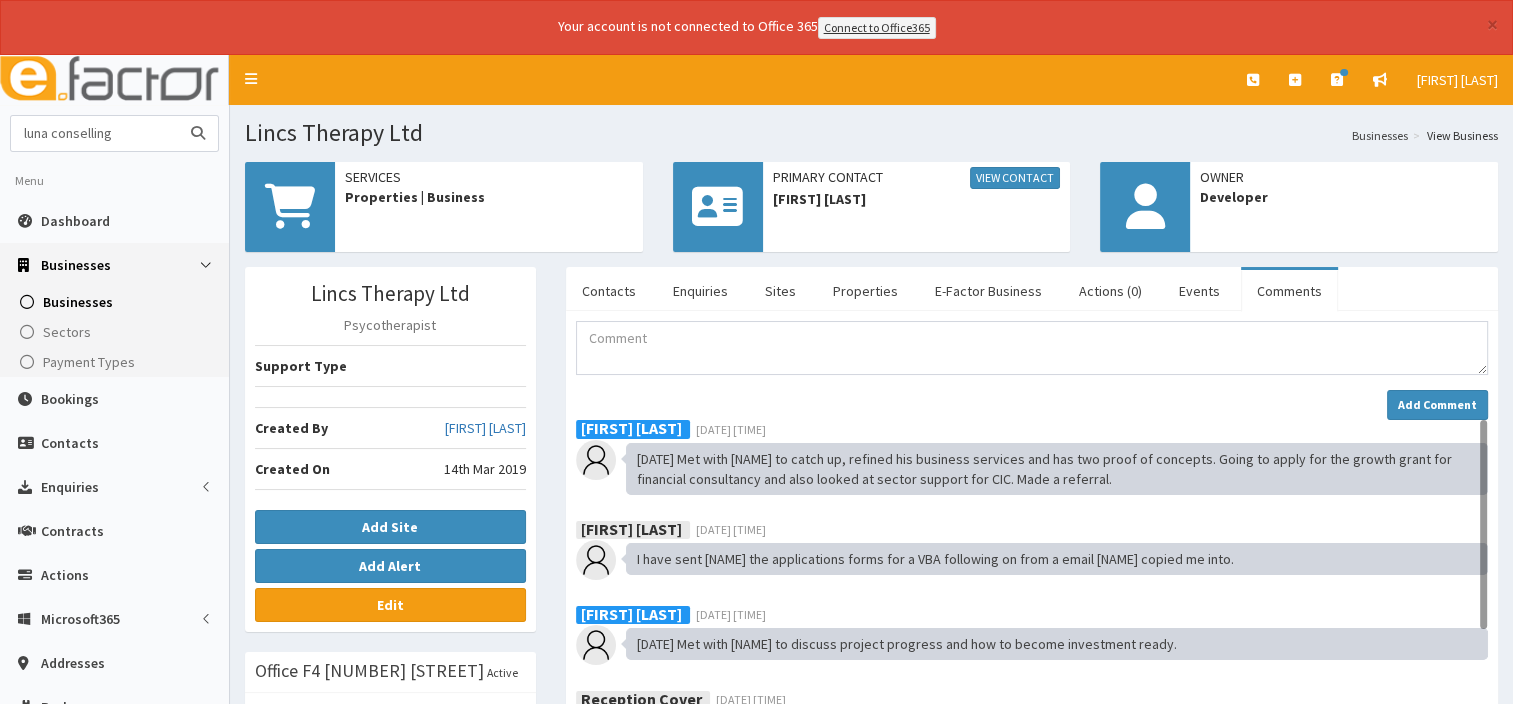 type on "luna conselling" 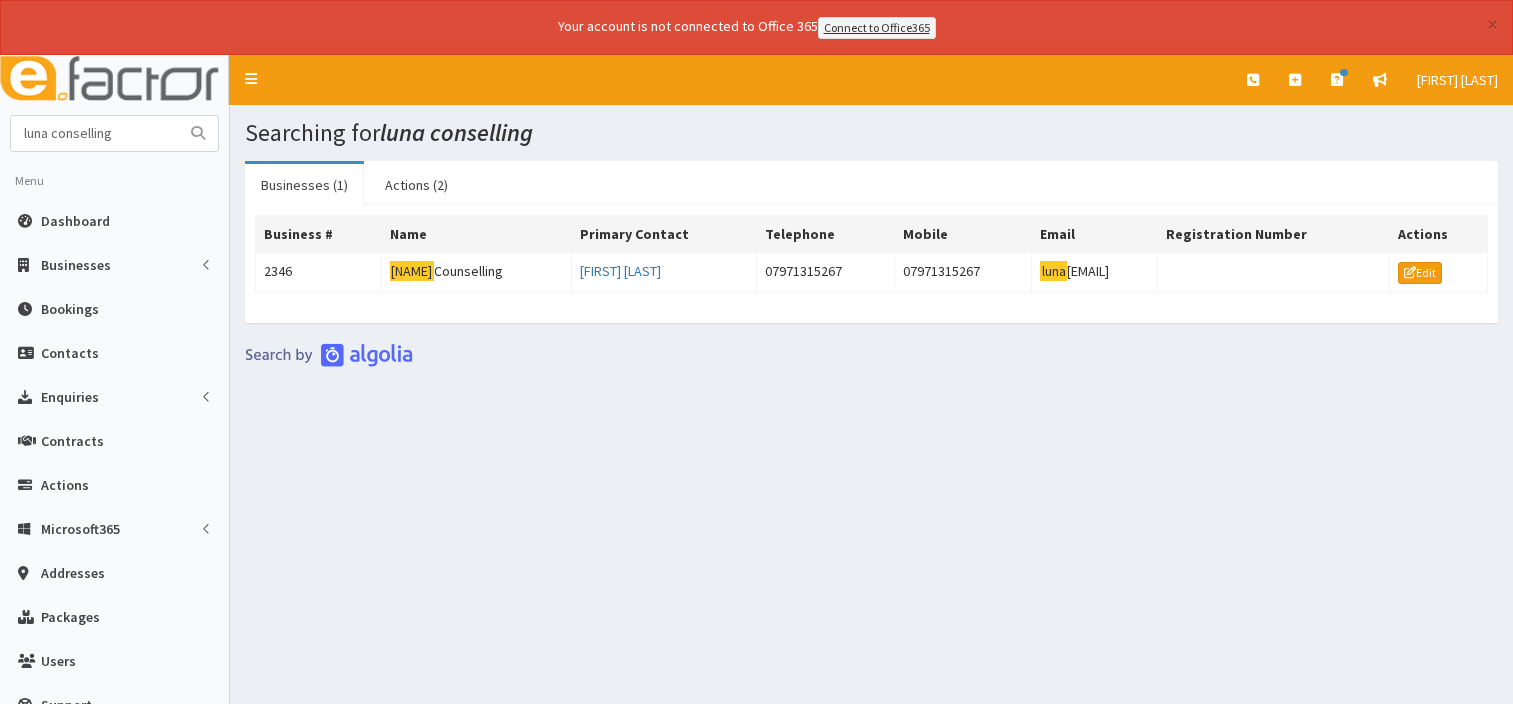 scroll, scrollTop: 0, scrollLeft: 0, axis: both 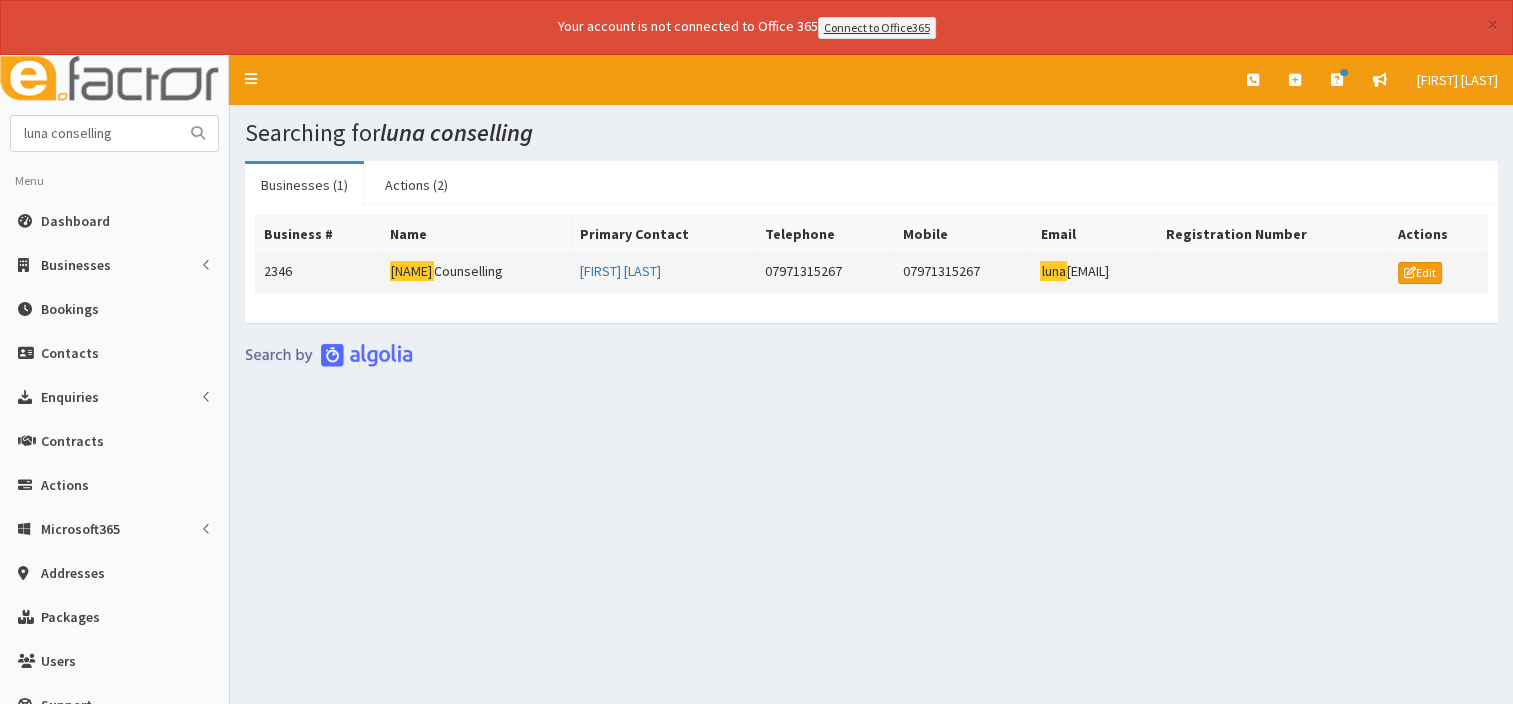 click on "Luna  Counselling" at bounding box center [477, 272] 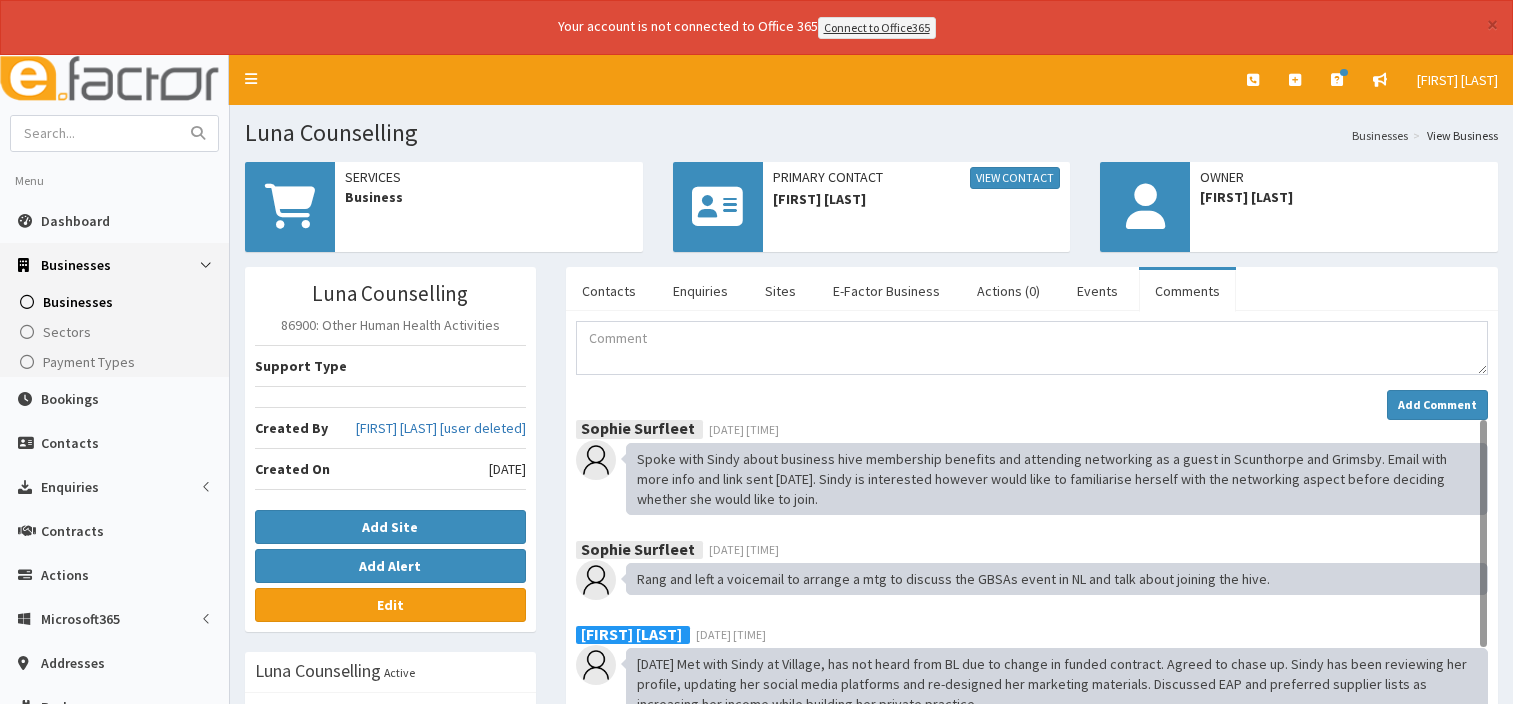 scroll, scrollTop: 0, scrollLeft: 0, axis: both 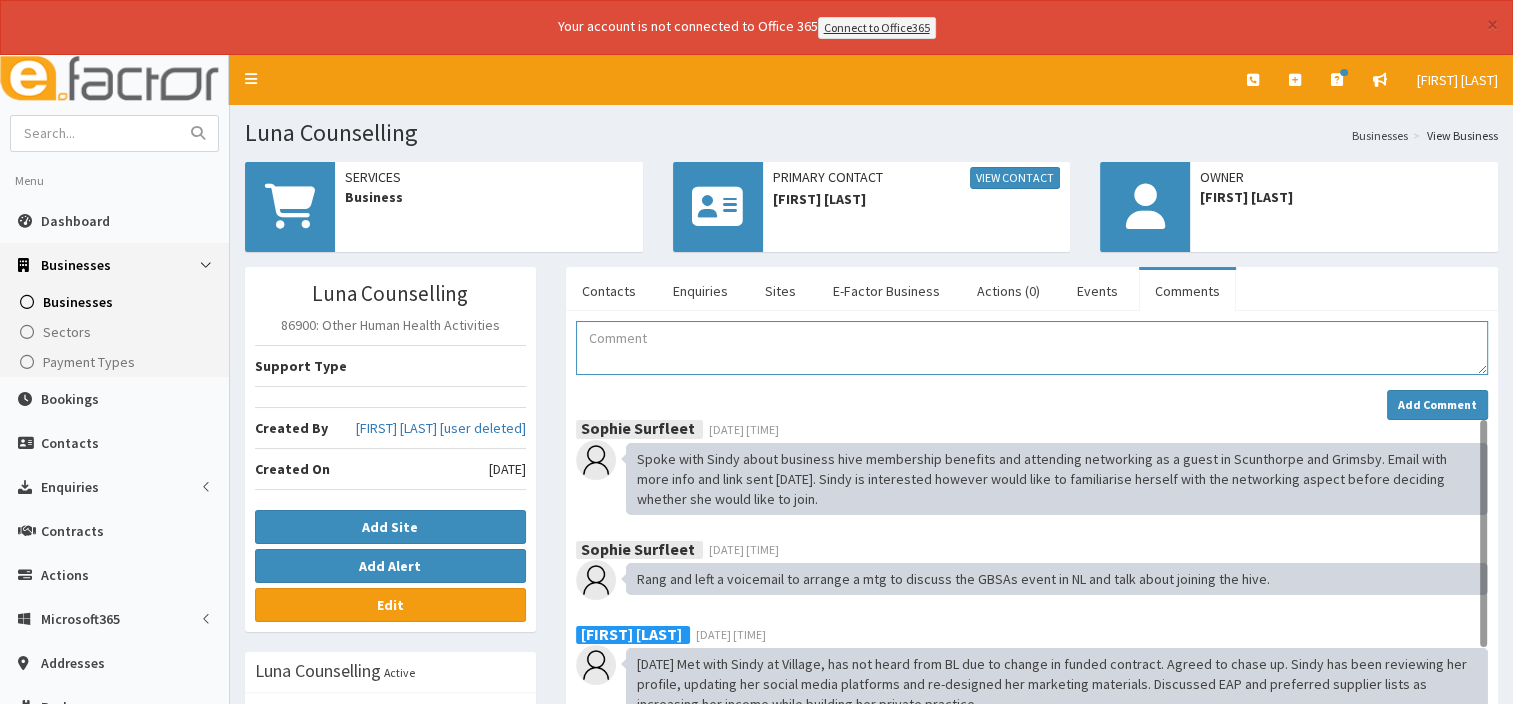 click at bounding box center (1032, 348) 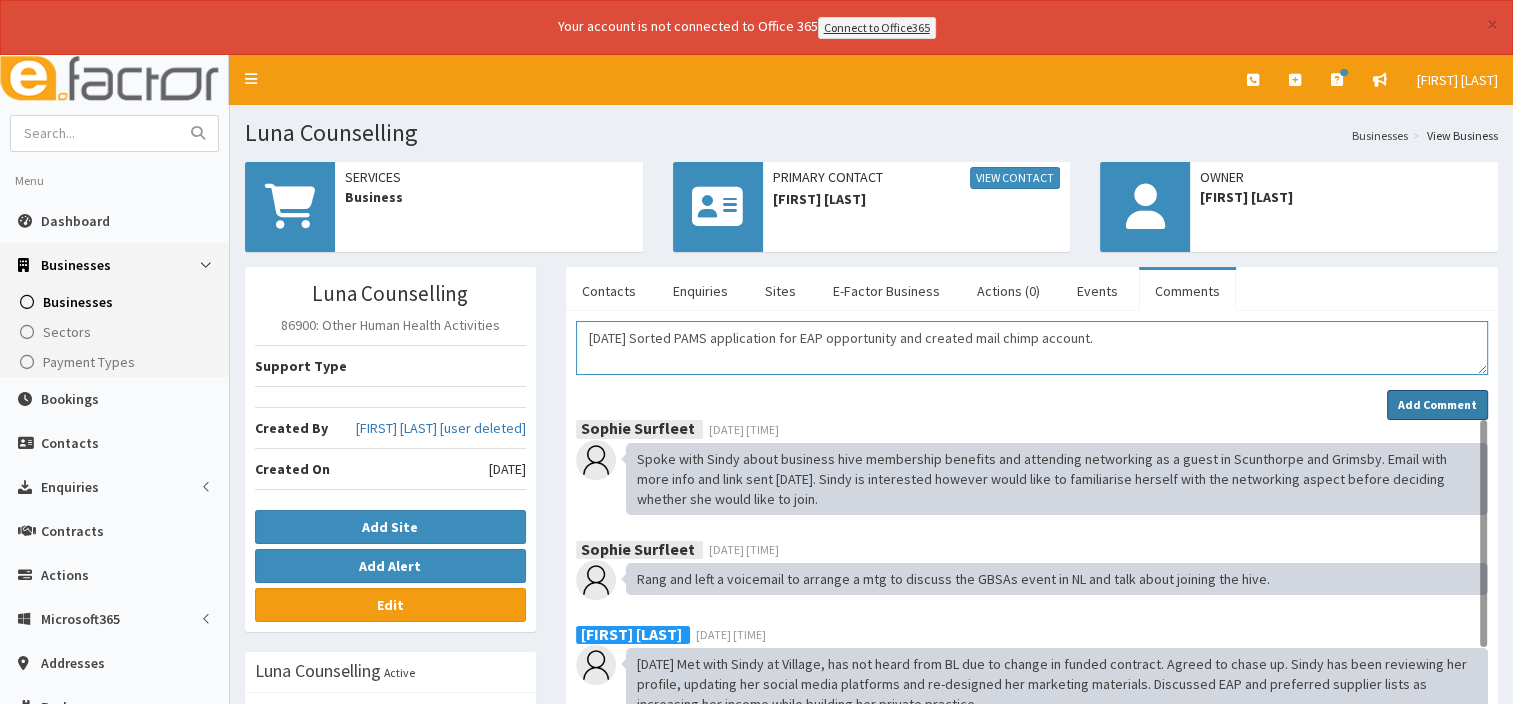 type on "[DATE] Sorted PAMS application for EAP opportunity and created mail chimp account." 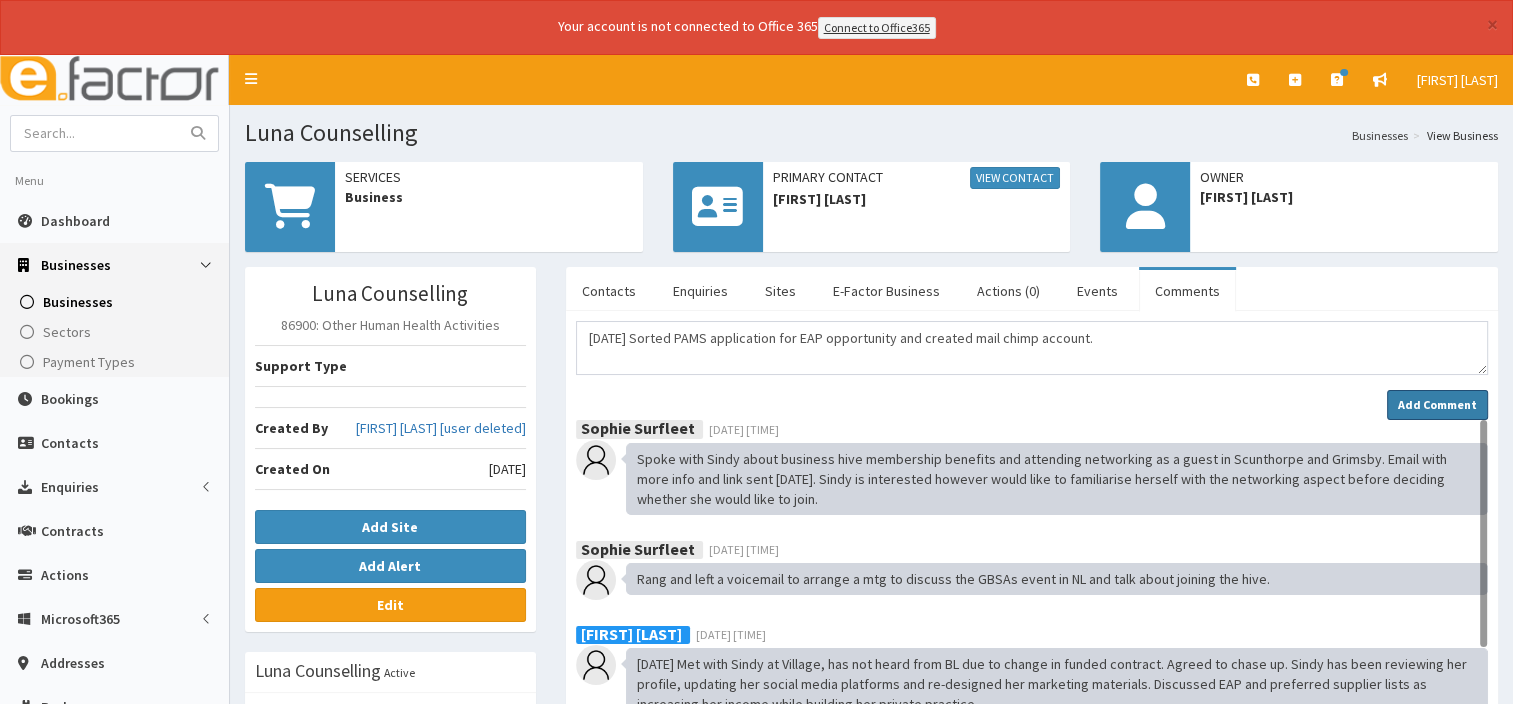 click on "Add Comment" at bounding box center [1437, 404] 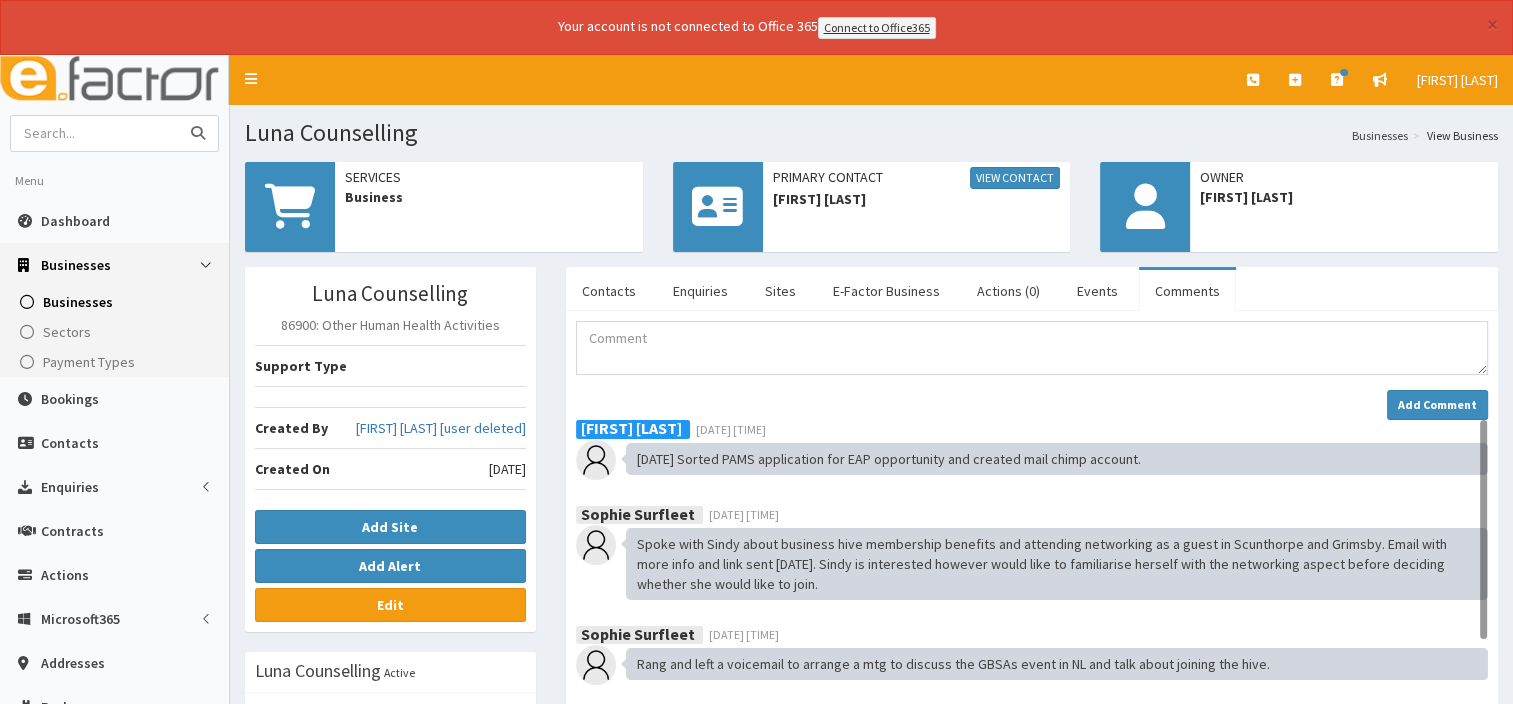 click at bounding box center [95, 133] 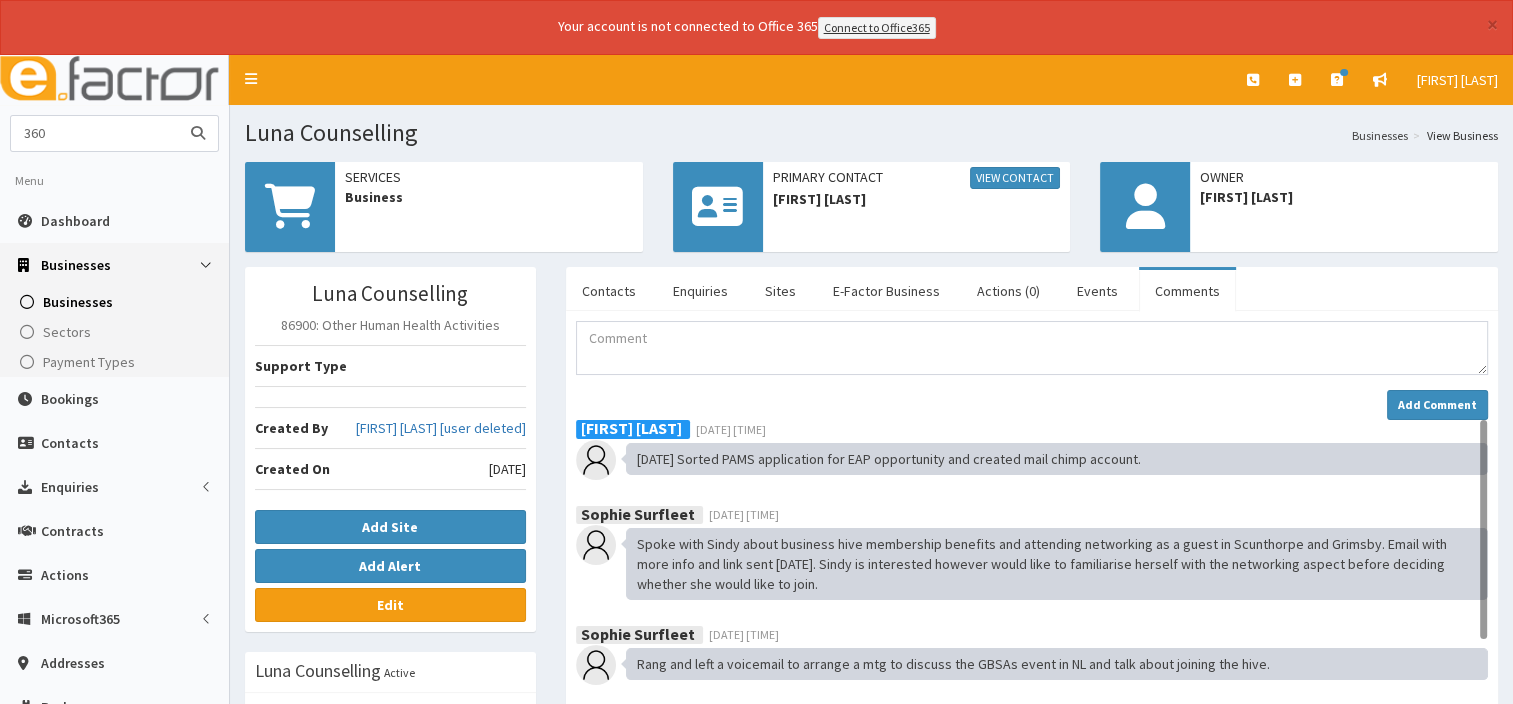 type on "360" 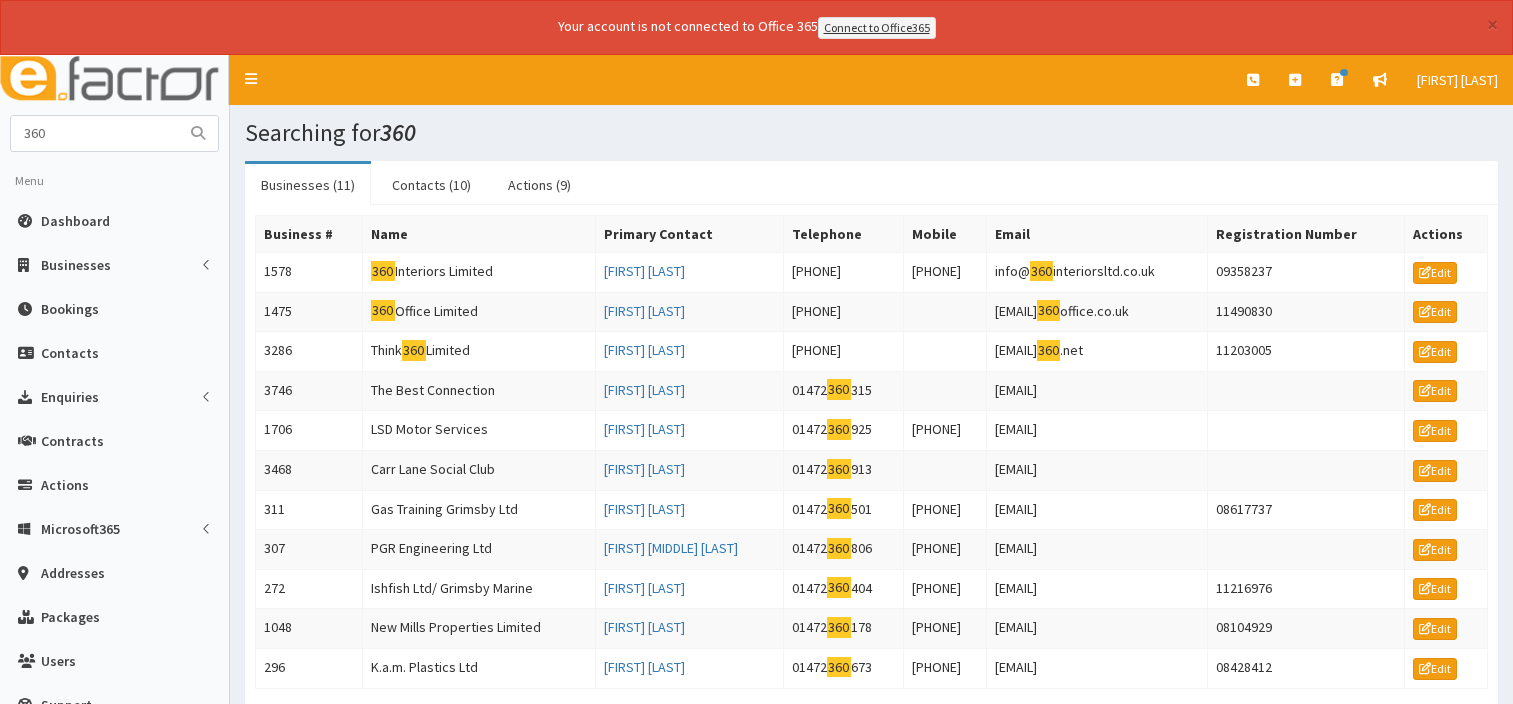 scroll, scrollTop: 0, scrollLeft: 0, axis: both 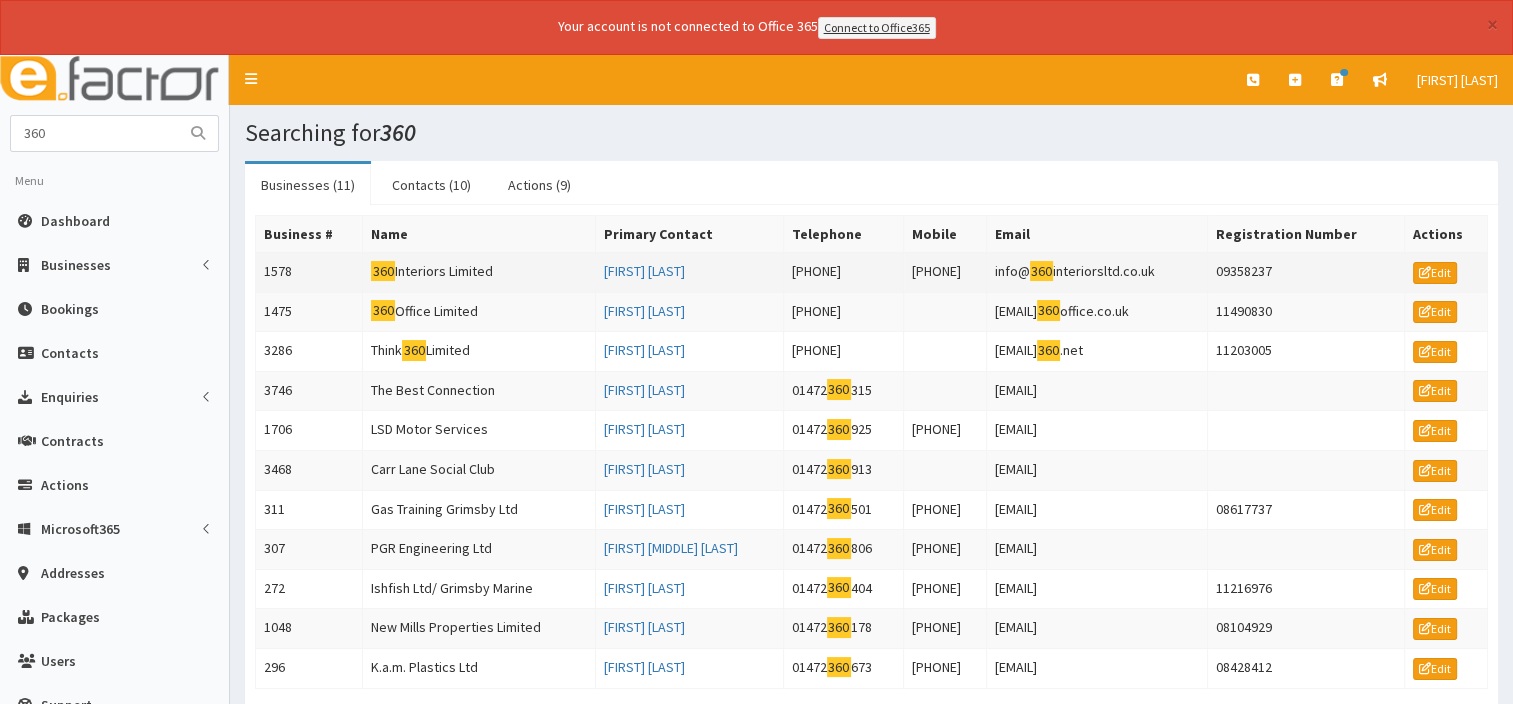 click on "360  Interiors Limited" at bounding box center (479, 272) 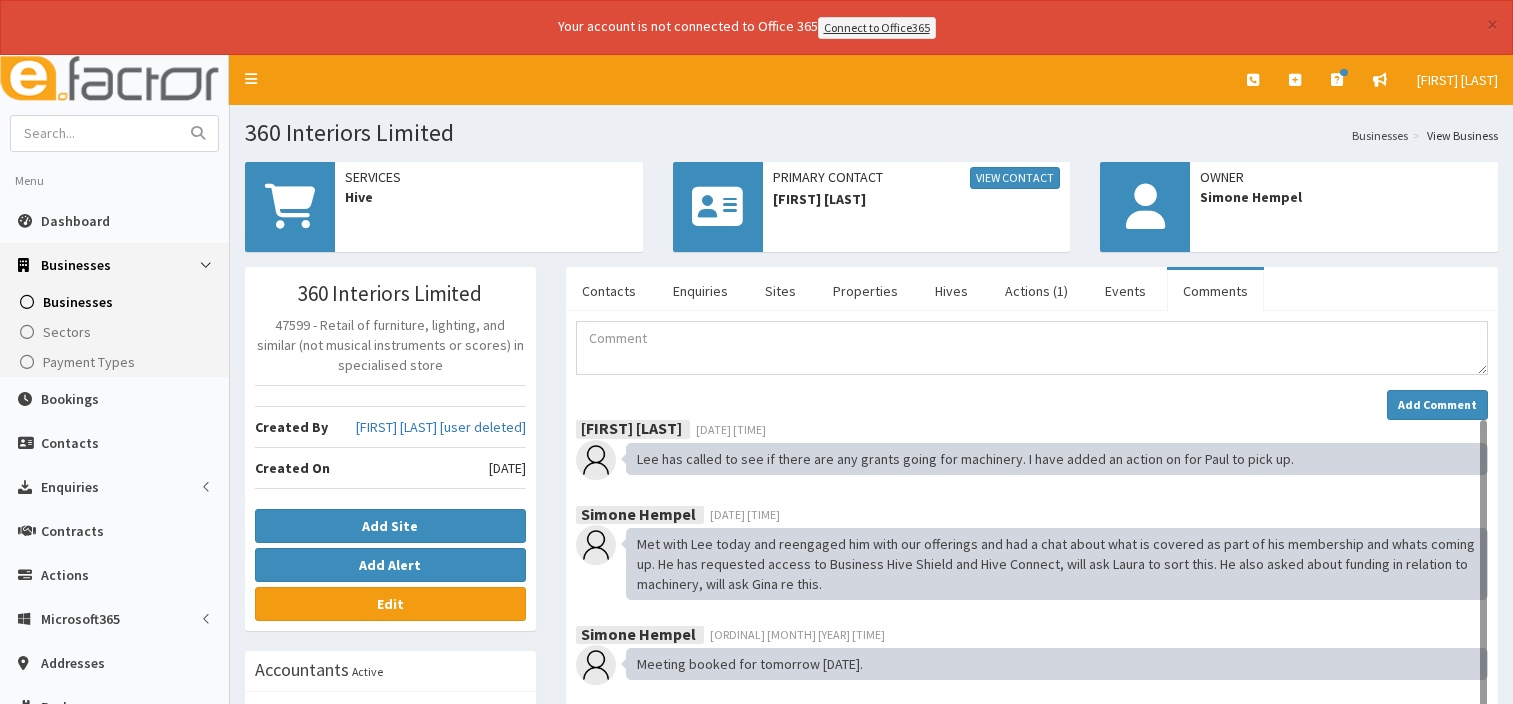 scroll, scrollTop: 0, scrollLeft: 0, axis: both 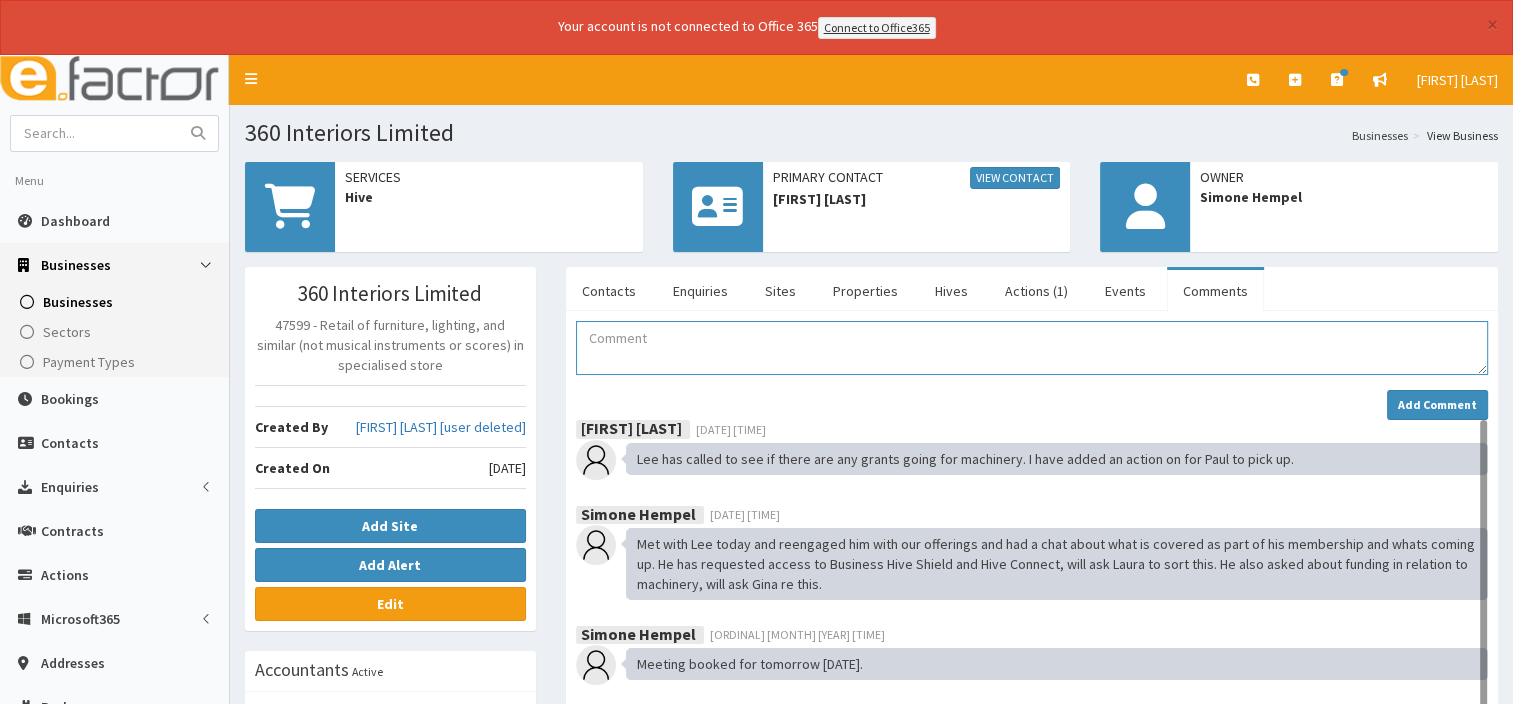 click at bounding box center (1032, 348) 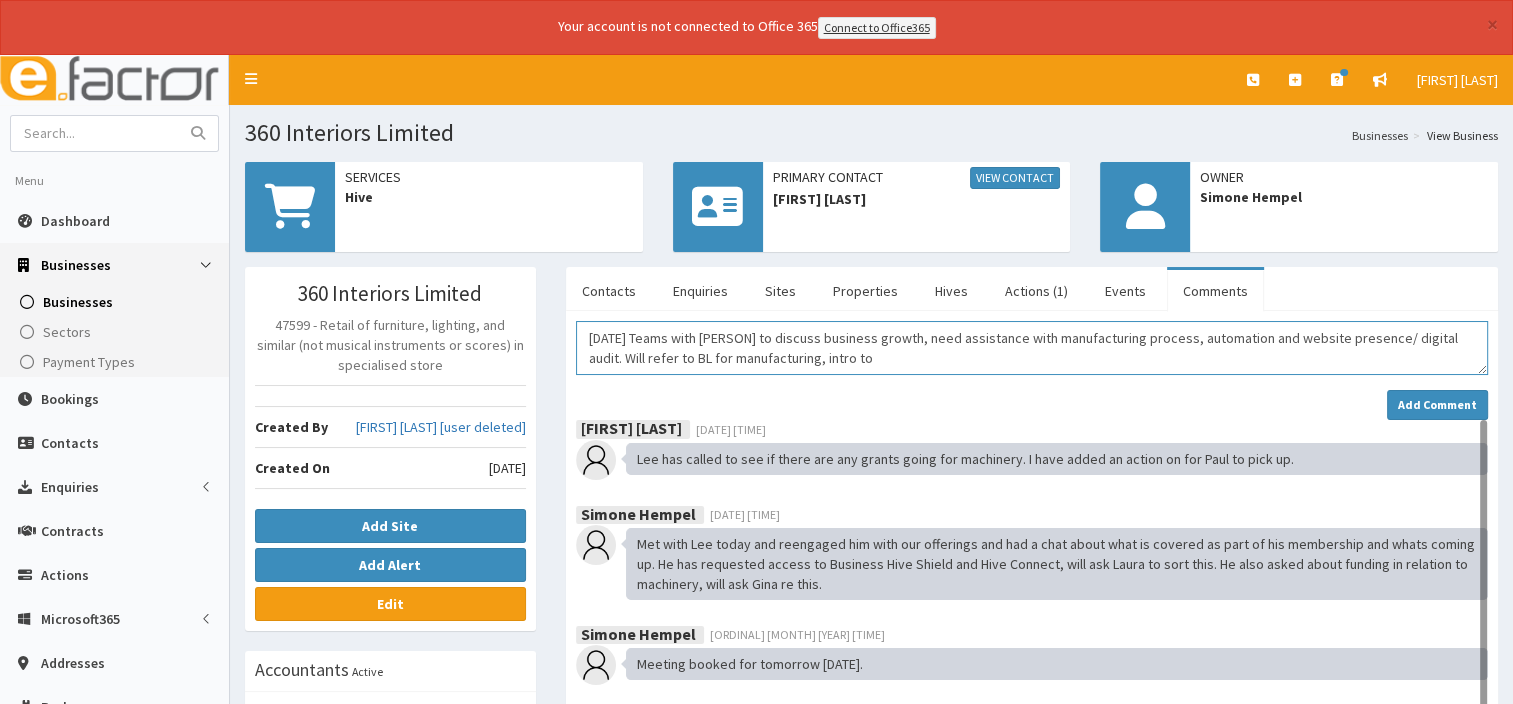 click on "[DATE] Teams with [PERSON] to discuss business growth, need assistance with manufacturing process, automation and website presence/ digital audit. Will refer to BL for manufacturing, intro to" at bounding box center [1032, 348] 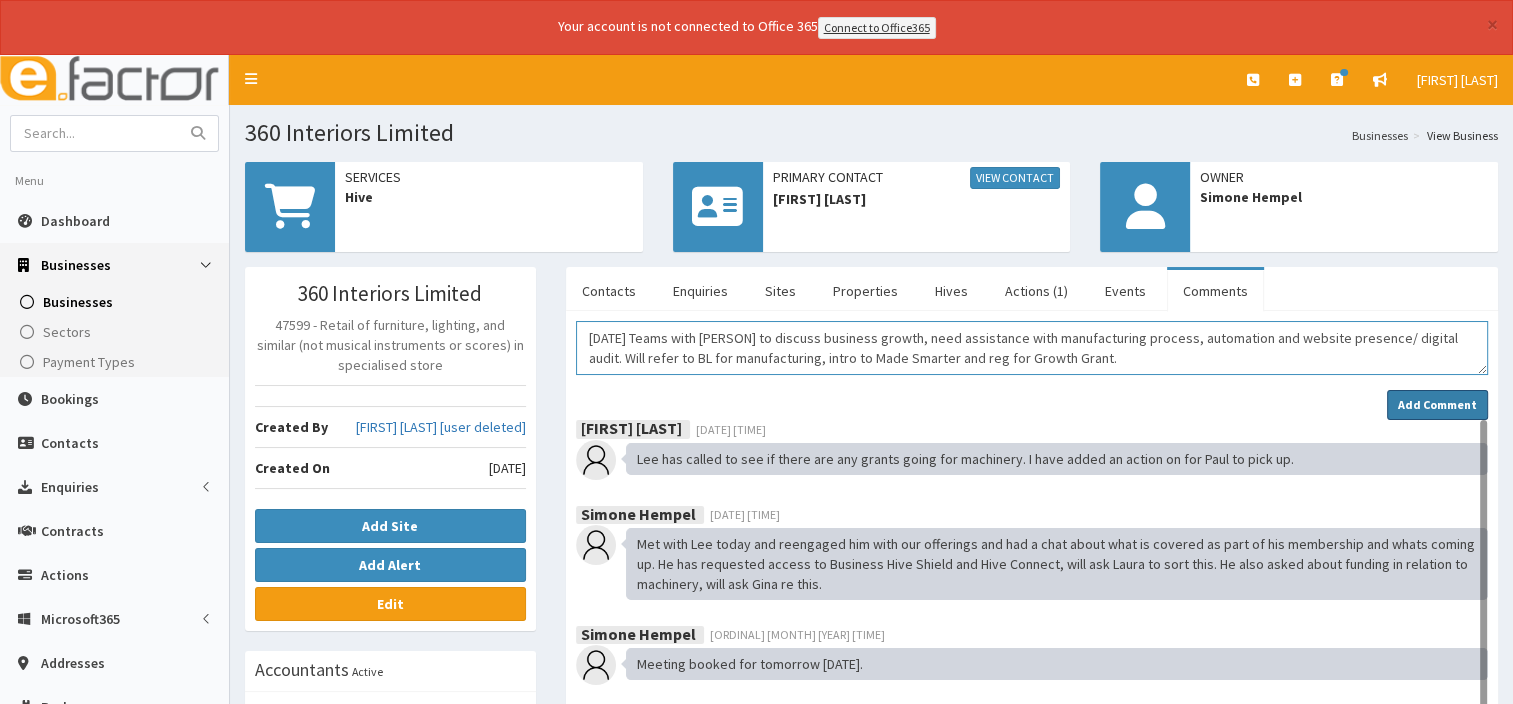 type on "[DATE] Teams with [PERSON] to discuss business growth, need assistance with manufacturing process, automation and website presence/ digital audit. Will refer to BL for manufacturing, intro to Made Smarter and reg for Growth Grant." 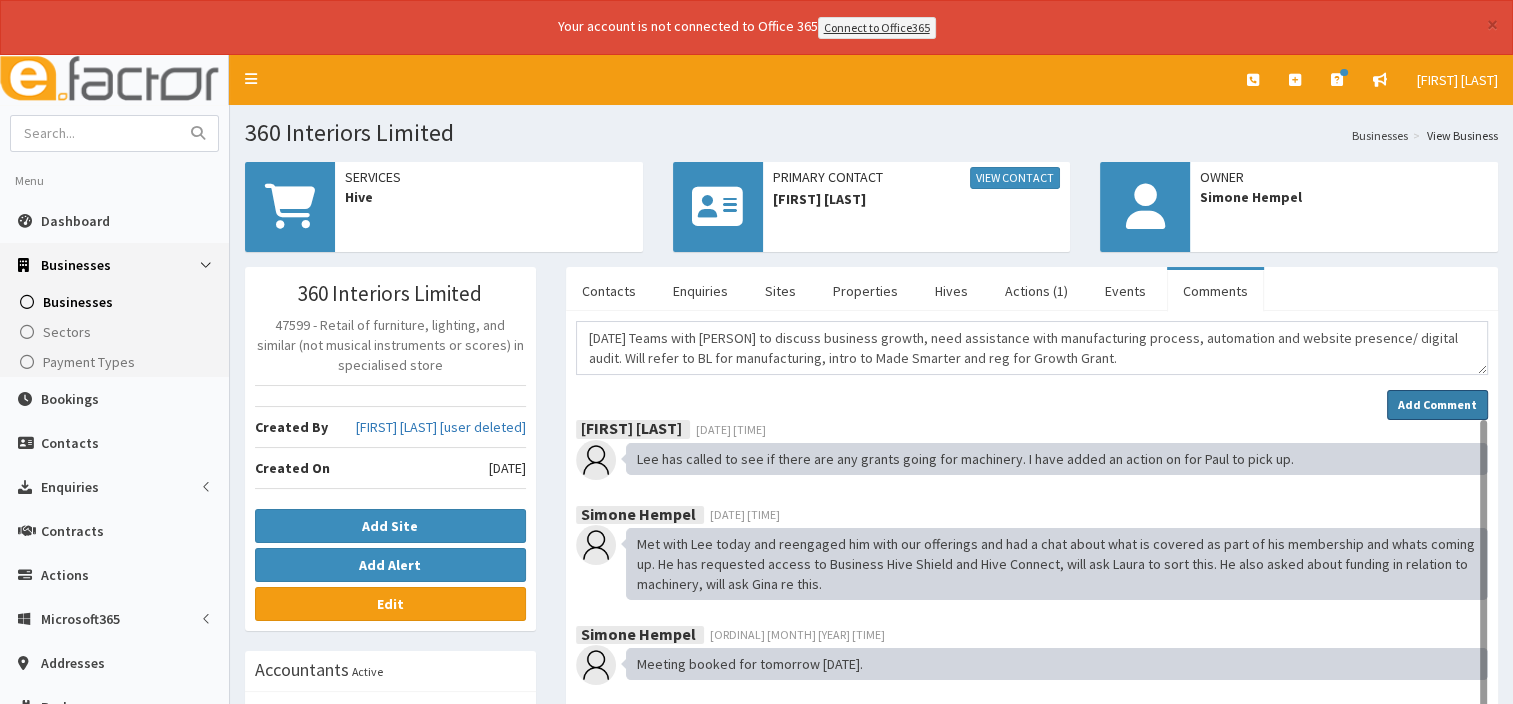 click on "Add Comment" at bounding box center [1437, 404] 